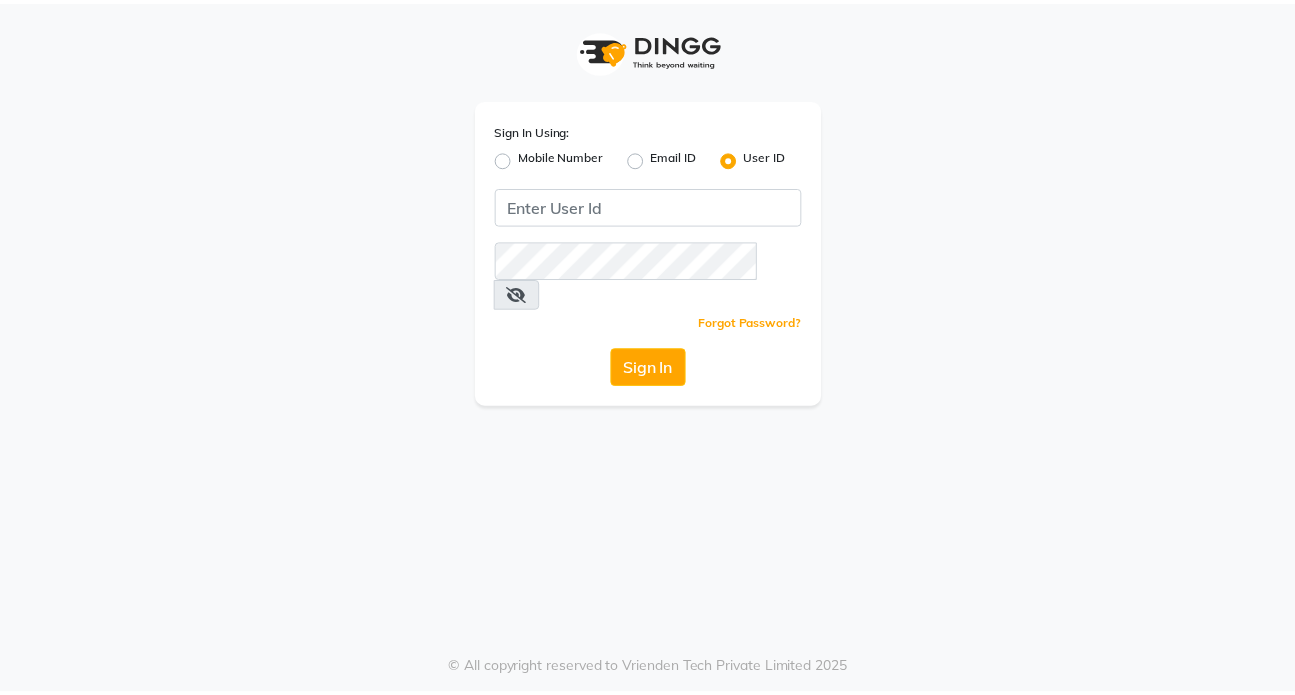 scroll, scrollTop: 0, scrollLeft: 0, axis: both 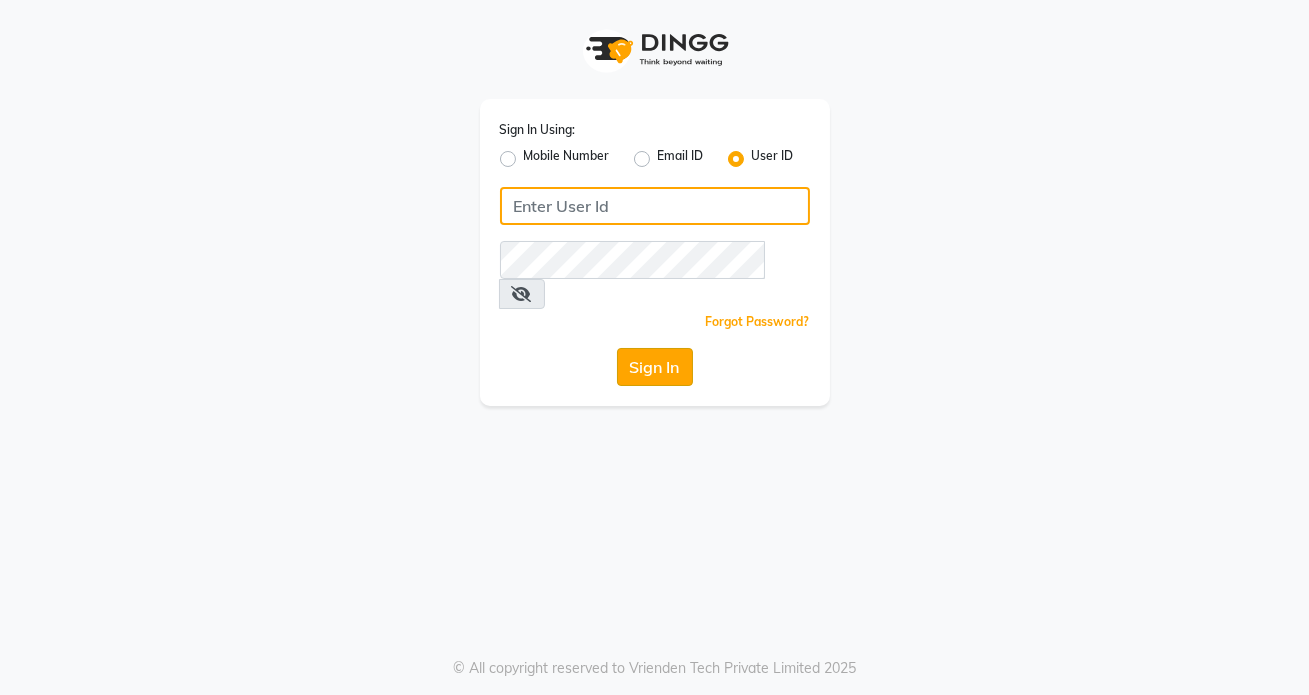 type on "hpl" 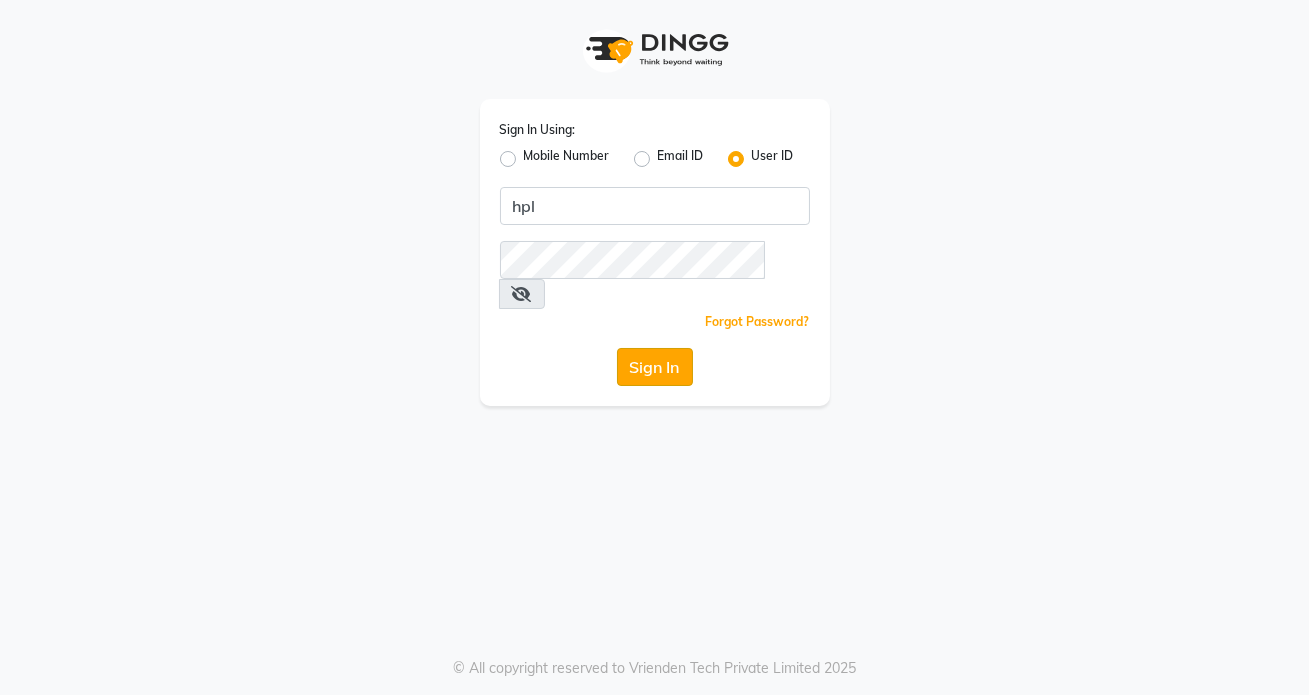 click on "Sign In" 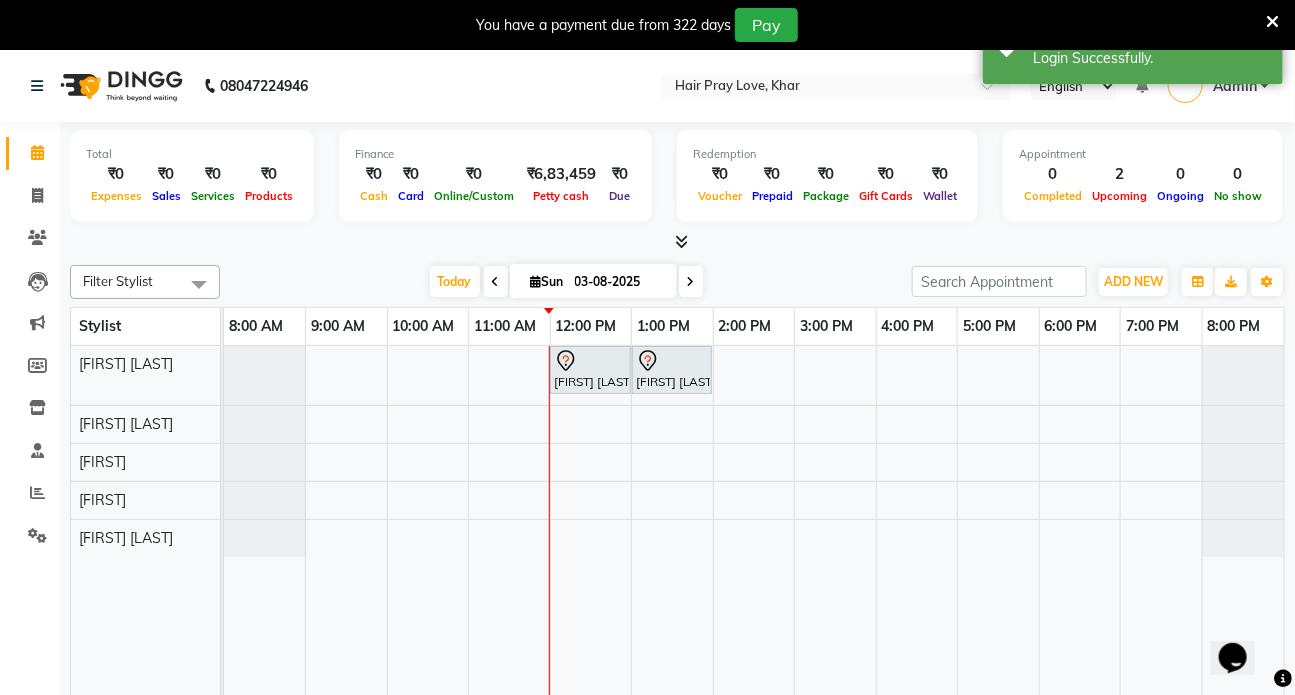 scroll, scrollTop: 0, scrollLeft: 0, axis: both 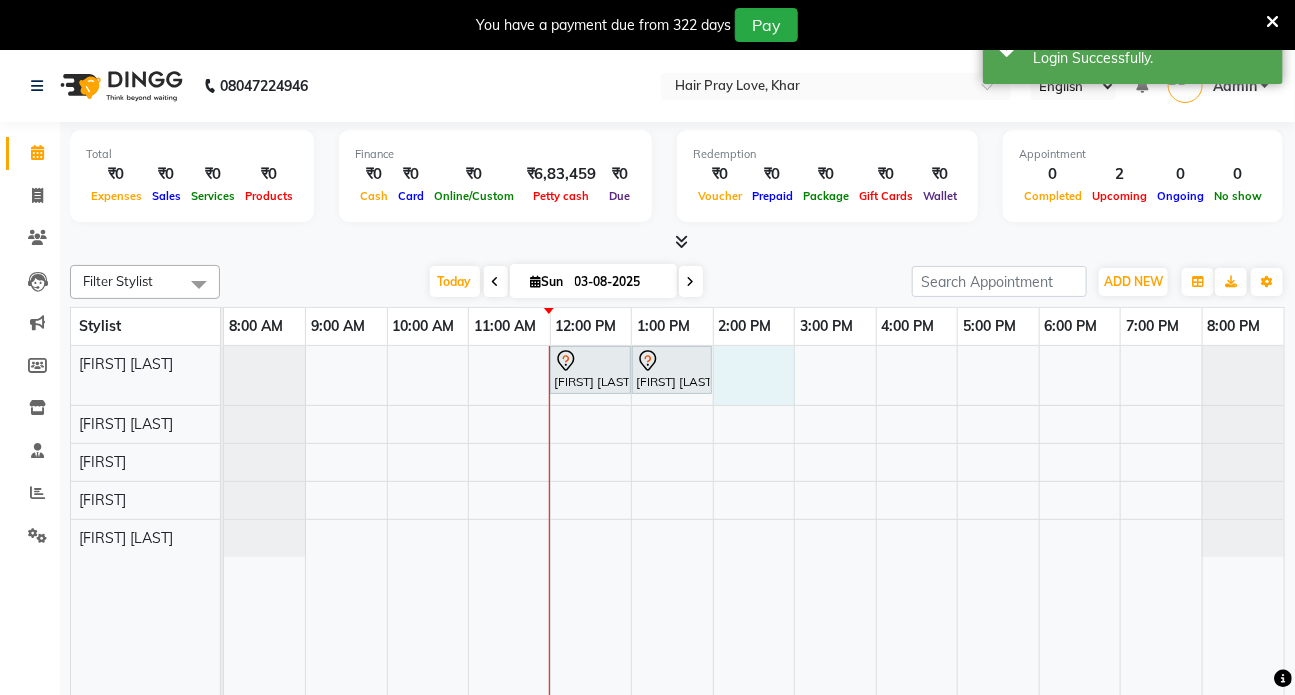 click on "[FIRST] [LAST], TK01, [TIME]-[TIME], Botox - Medium Hair             [FIRST] [LAST], TK01, [TIME]-[TIME], Loreal Hair Spa With B/D - Long Hair" at bounding box center (754, 535) 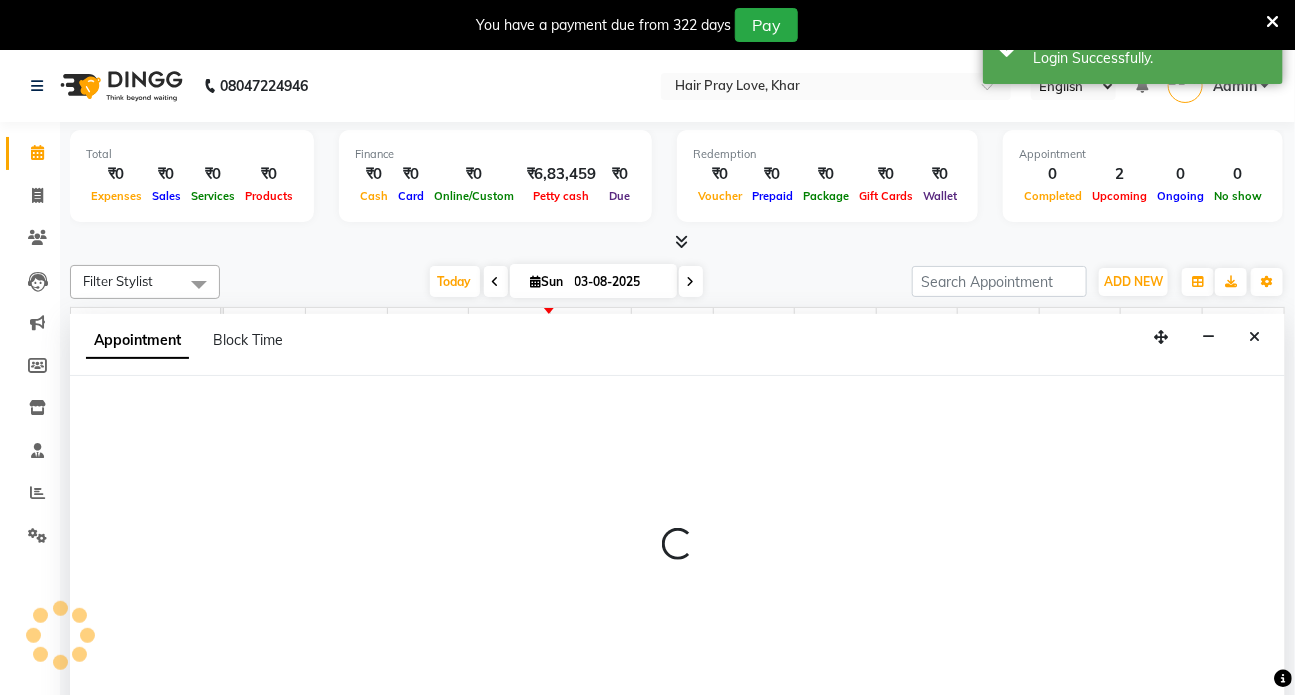 select on "54376" 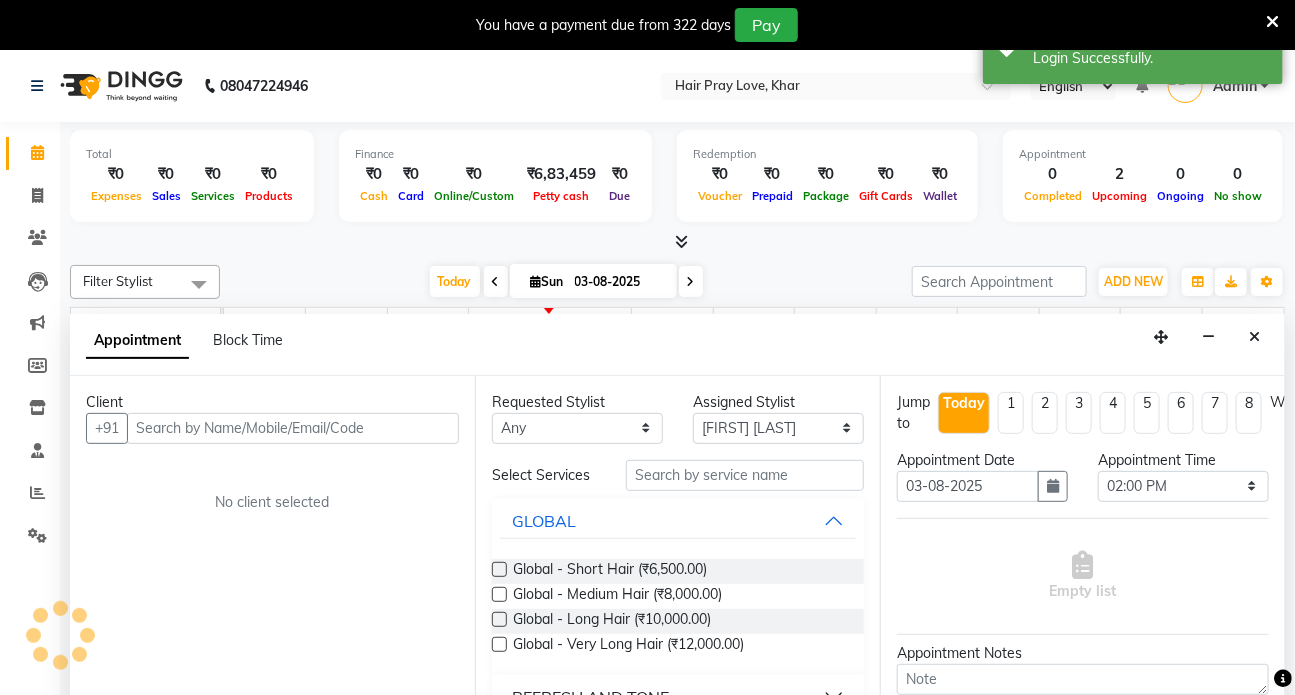 scroll, scrollTop: 50, scrollLeft: 0, axis: vertical 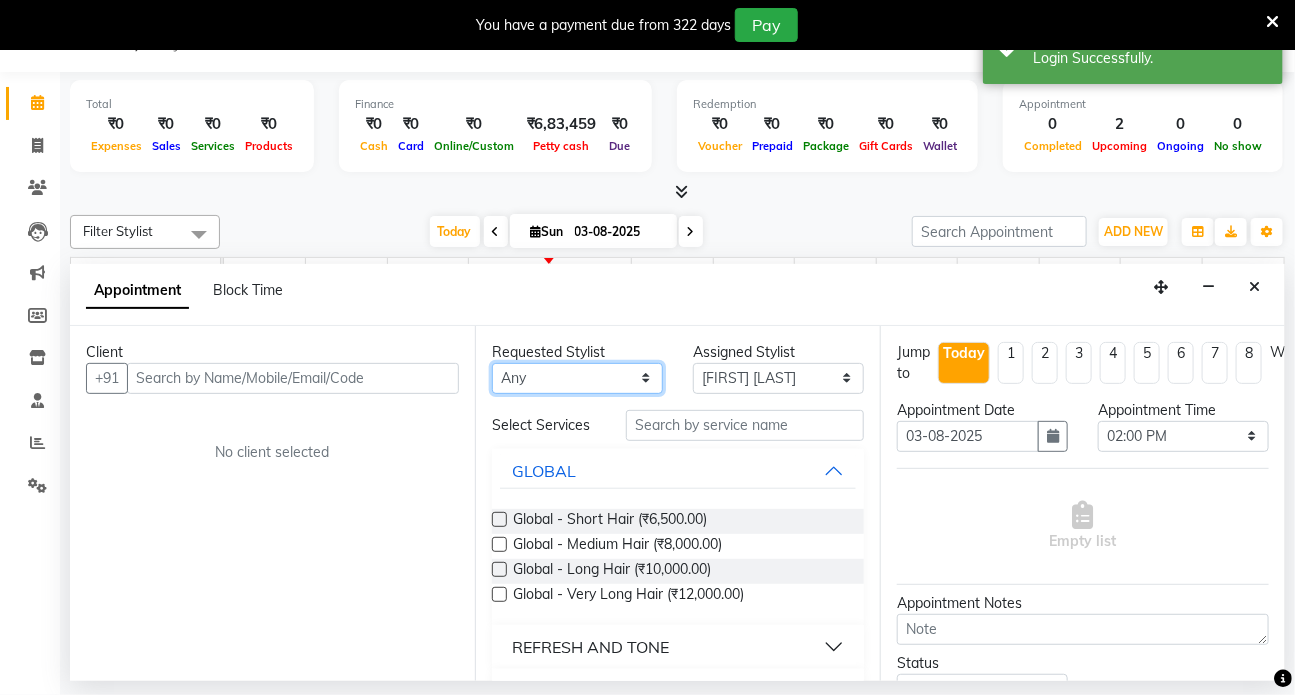 click on "Any Sasha Tanvi Nakashe Tanvi Yogesh Mhatre Vaneesa Mendes Winston" at bounding box center (577, 378) 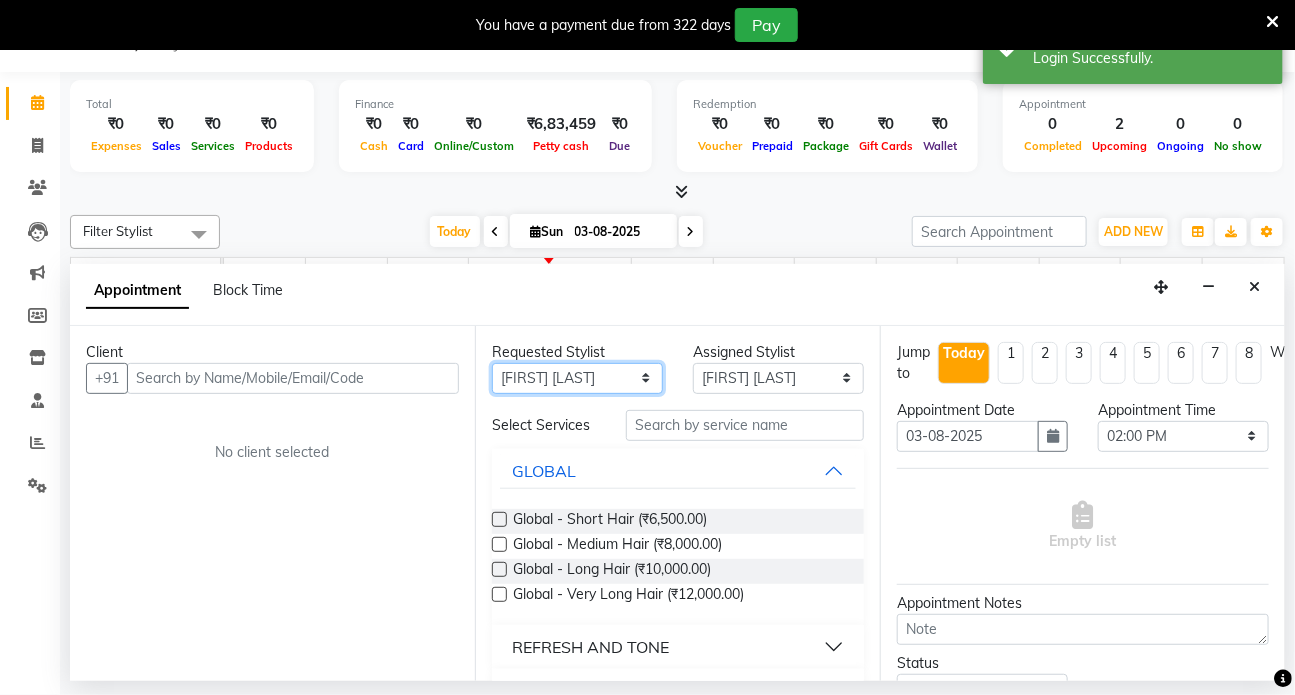 click on "Any Sasha Tanvi Nakashe Tanvi Yogesh Mhatre Vaneesa Mendes Winston" at bounding box center (577, 378) 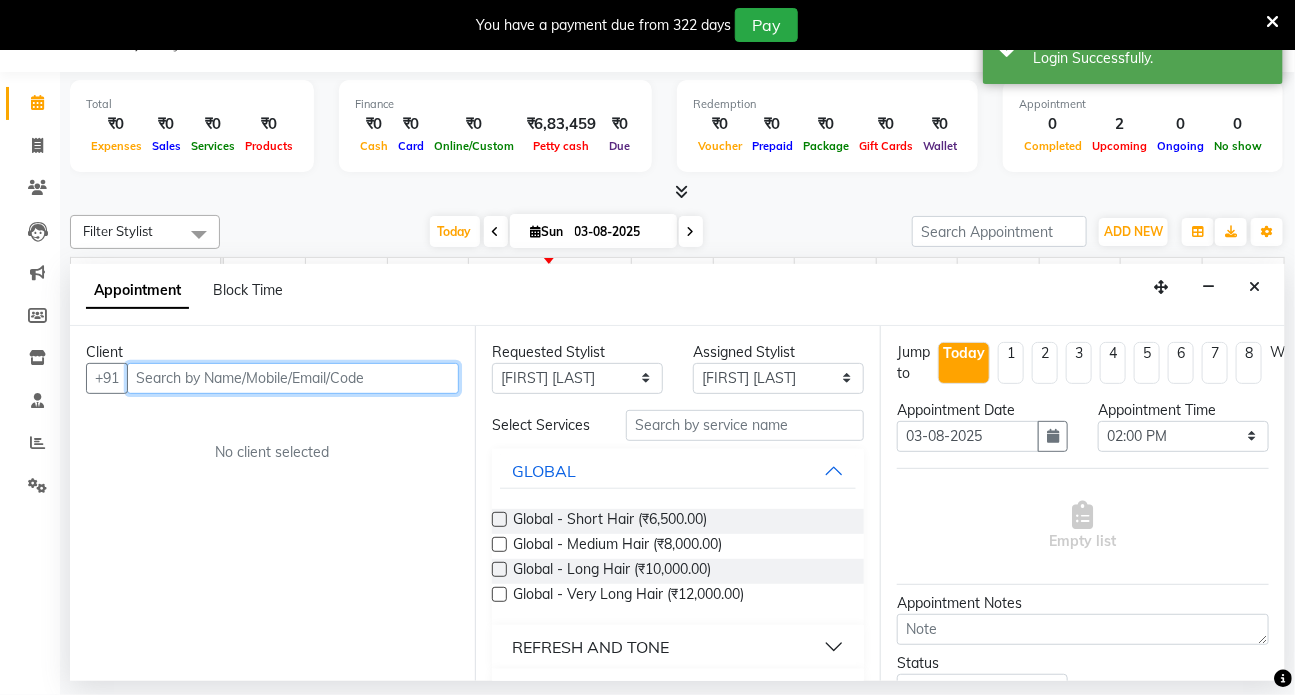 click at bounding box center (293, 378) 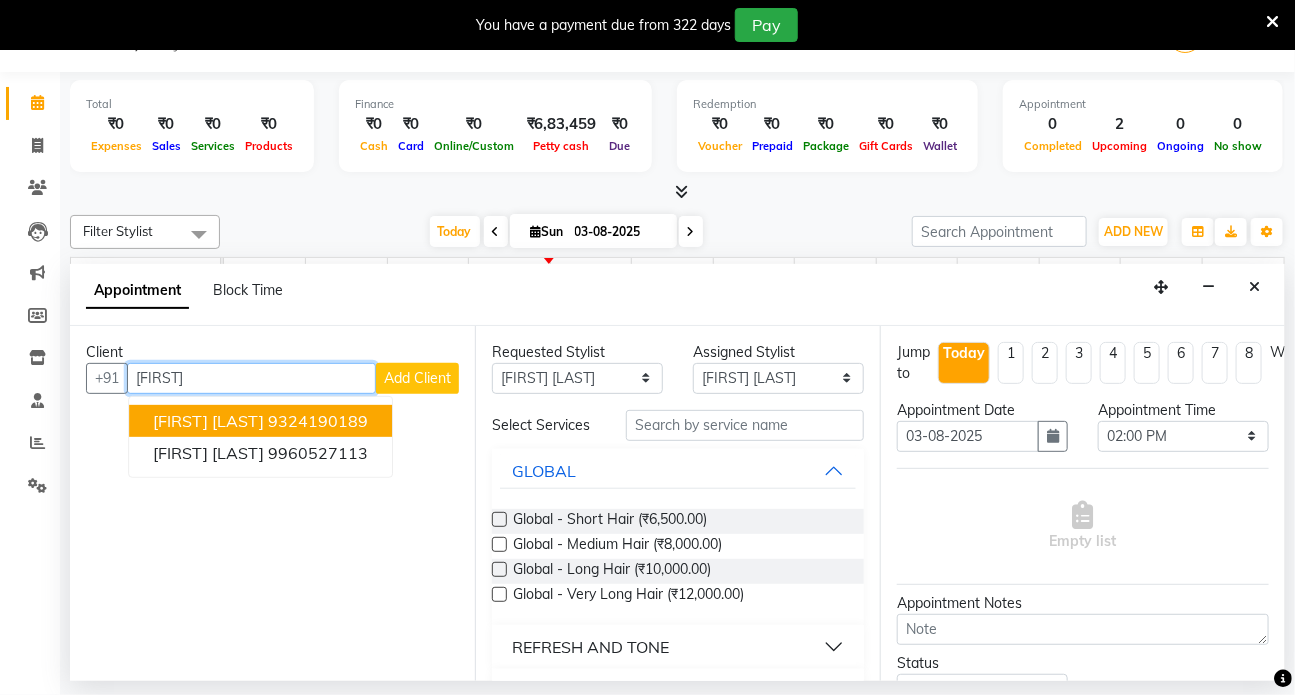 click on "[FIRST] [LAST]" at bounding box center (208, 421) 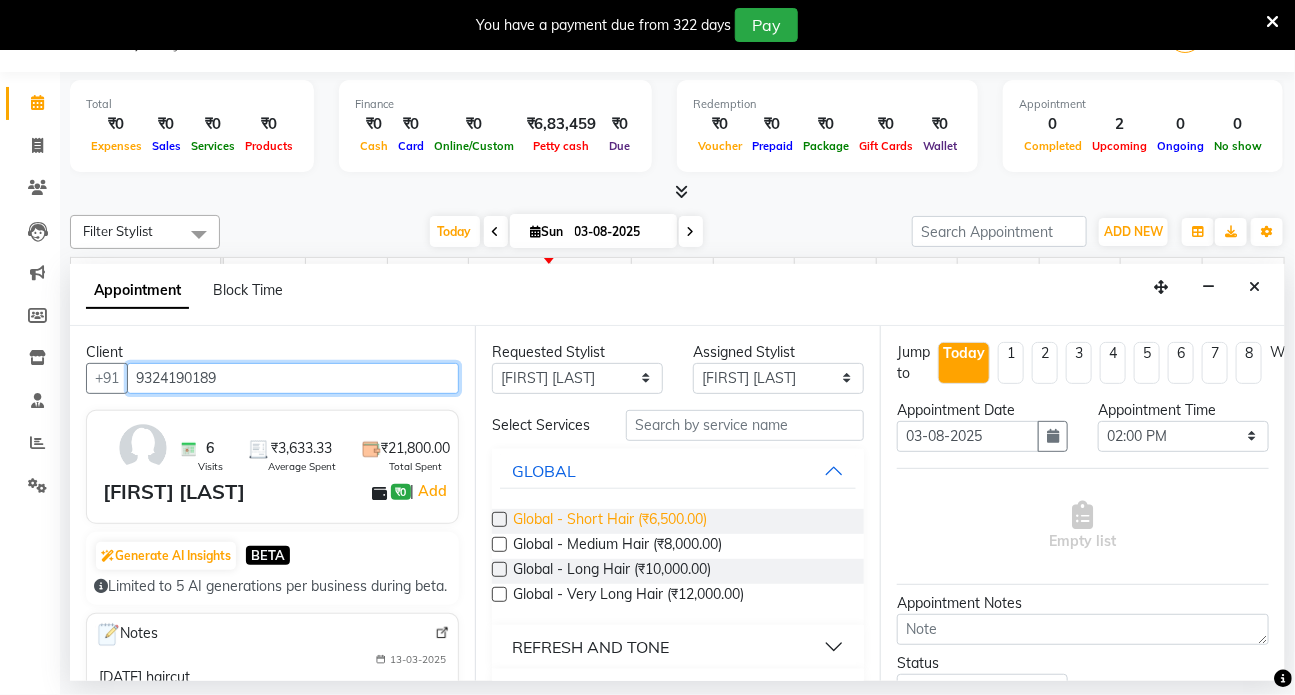 scroll, scrollTop: 181, scrollLeft: 0, axis: vertical 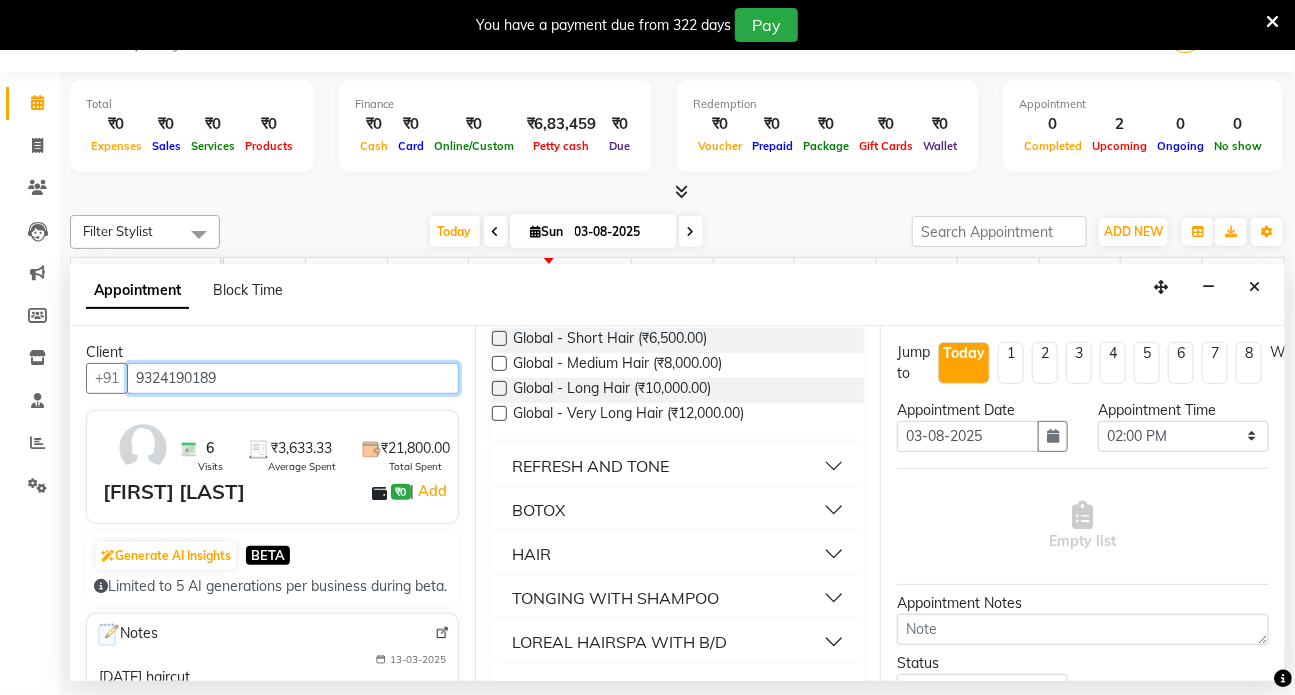 type on "9324190189" 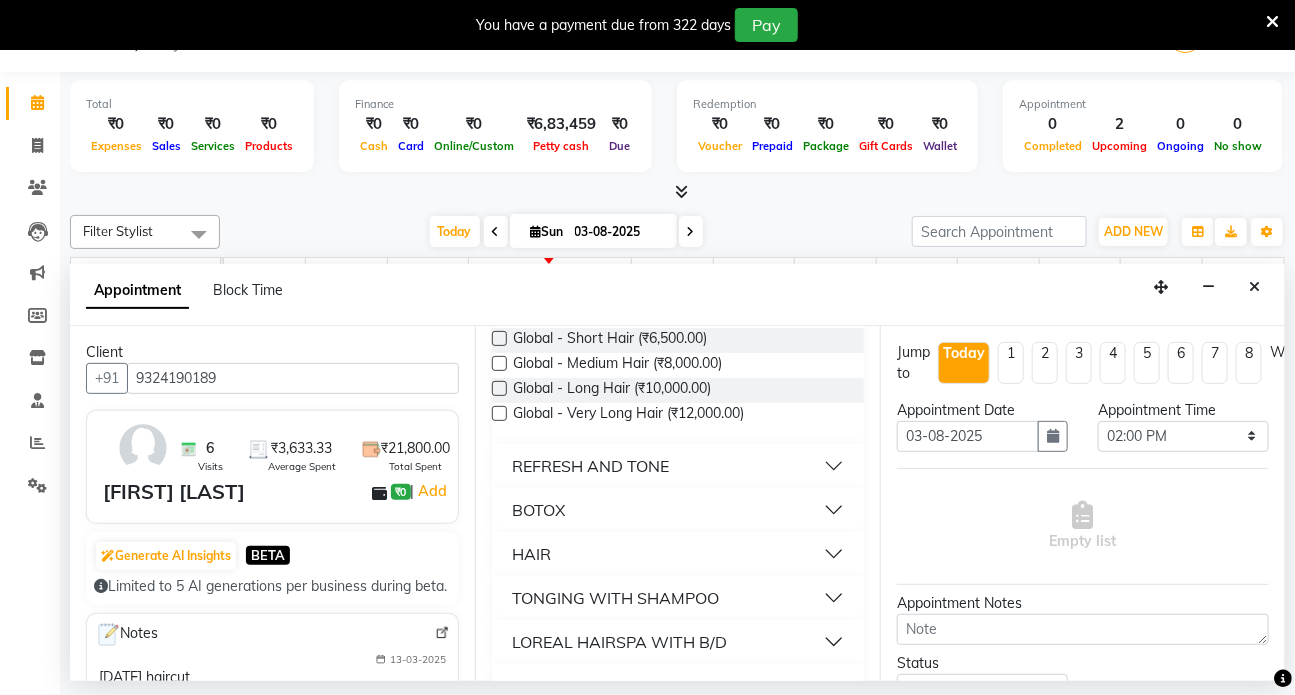 click on "HAIR" at bounding box center [678, 554] 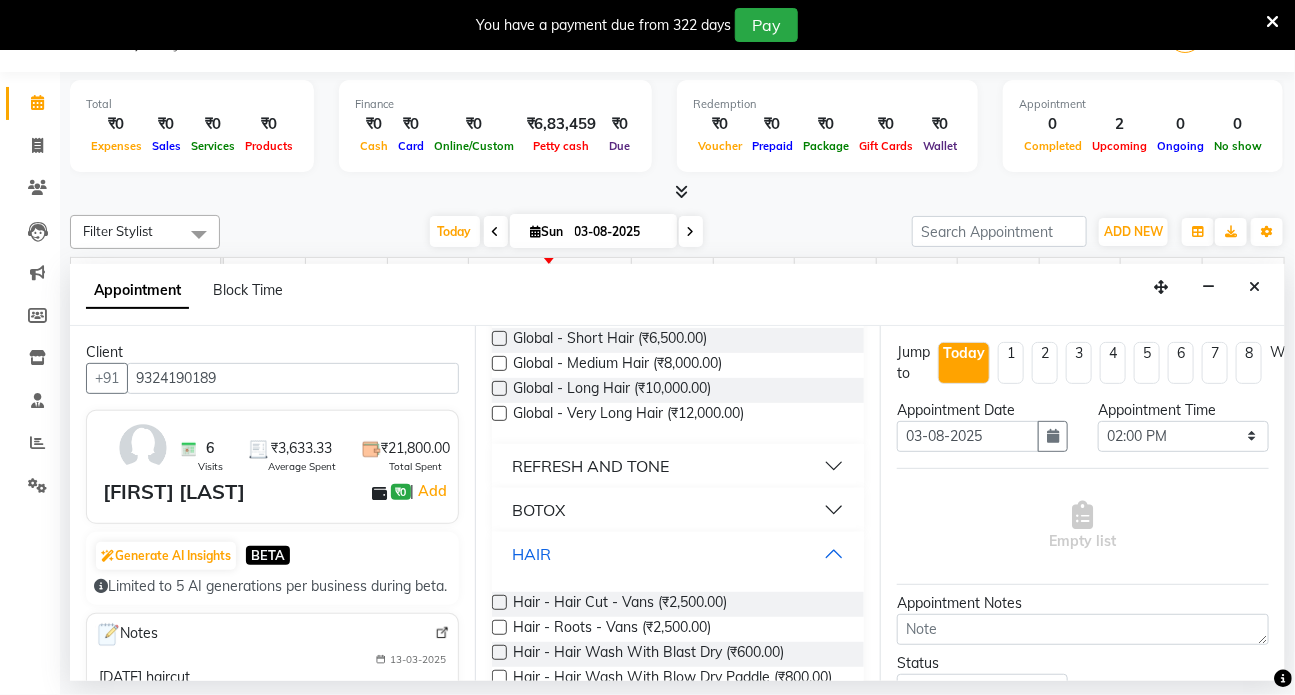 scroll, scrollTop: 272, scrollLeft: 0, axis: vertical 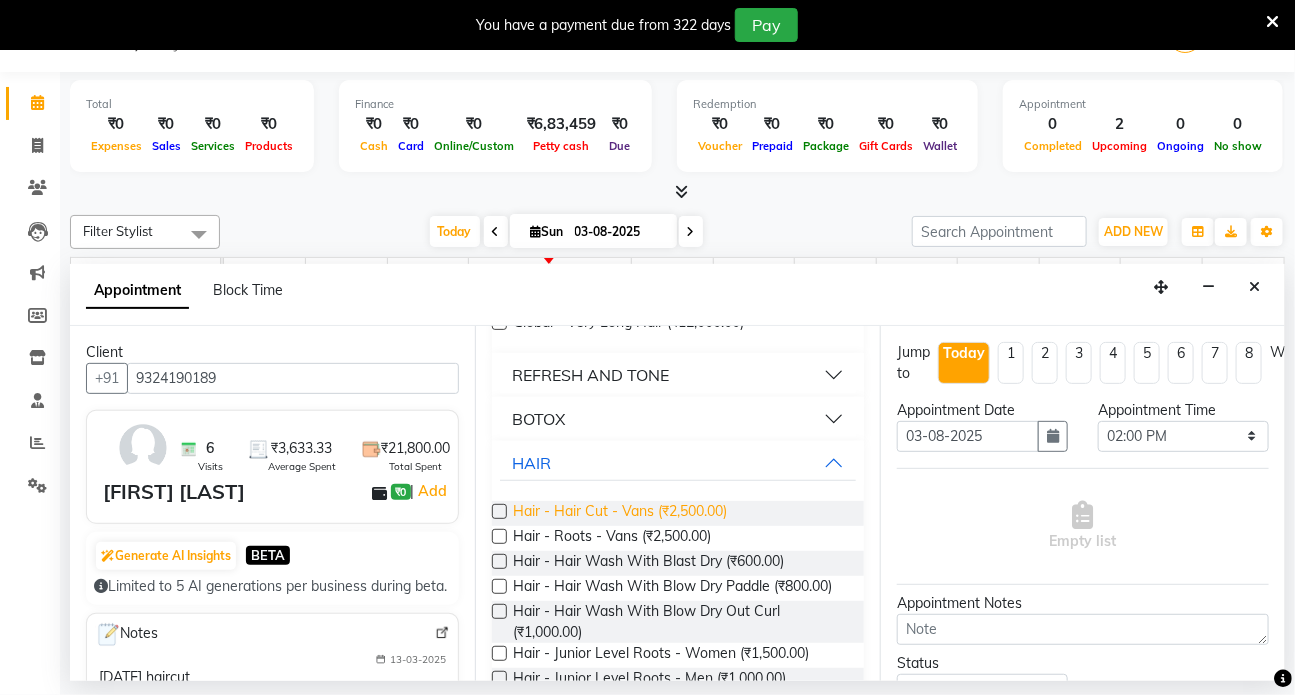 click on "Hair - Hair Cut - Vans (₹2,500.00)" at bounding box center [620, 513] 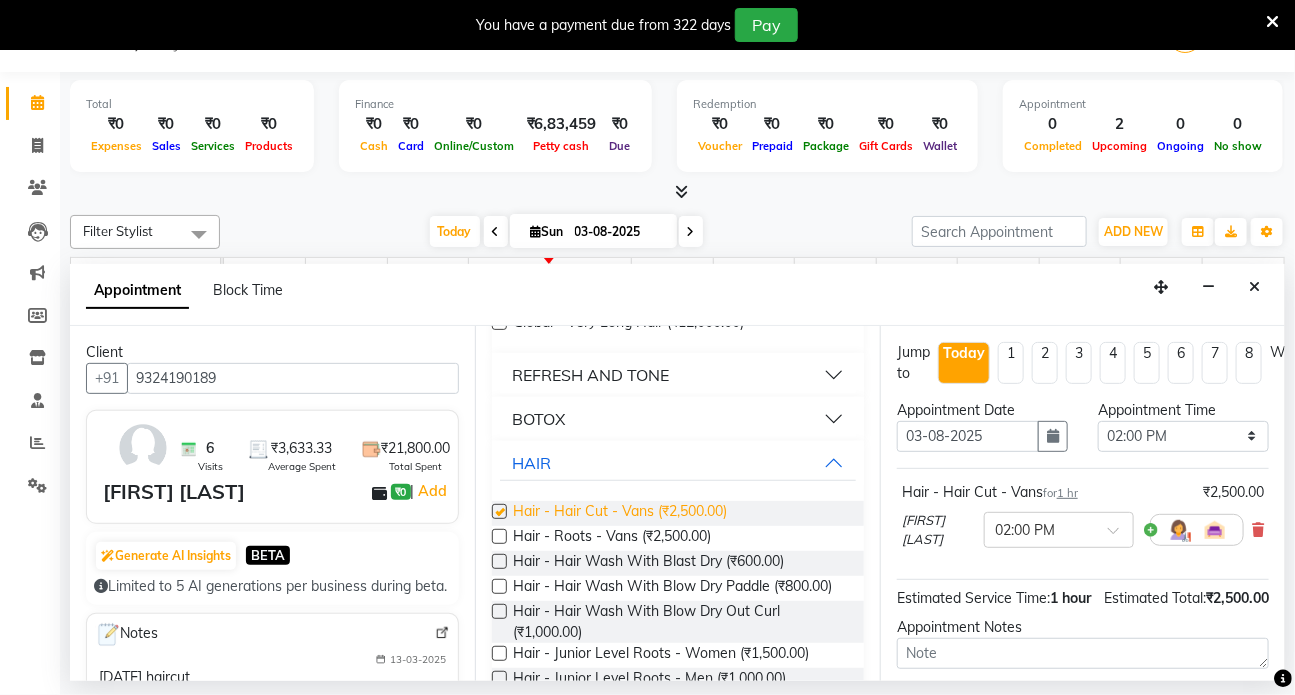 checkbox on "false" 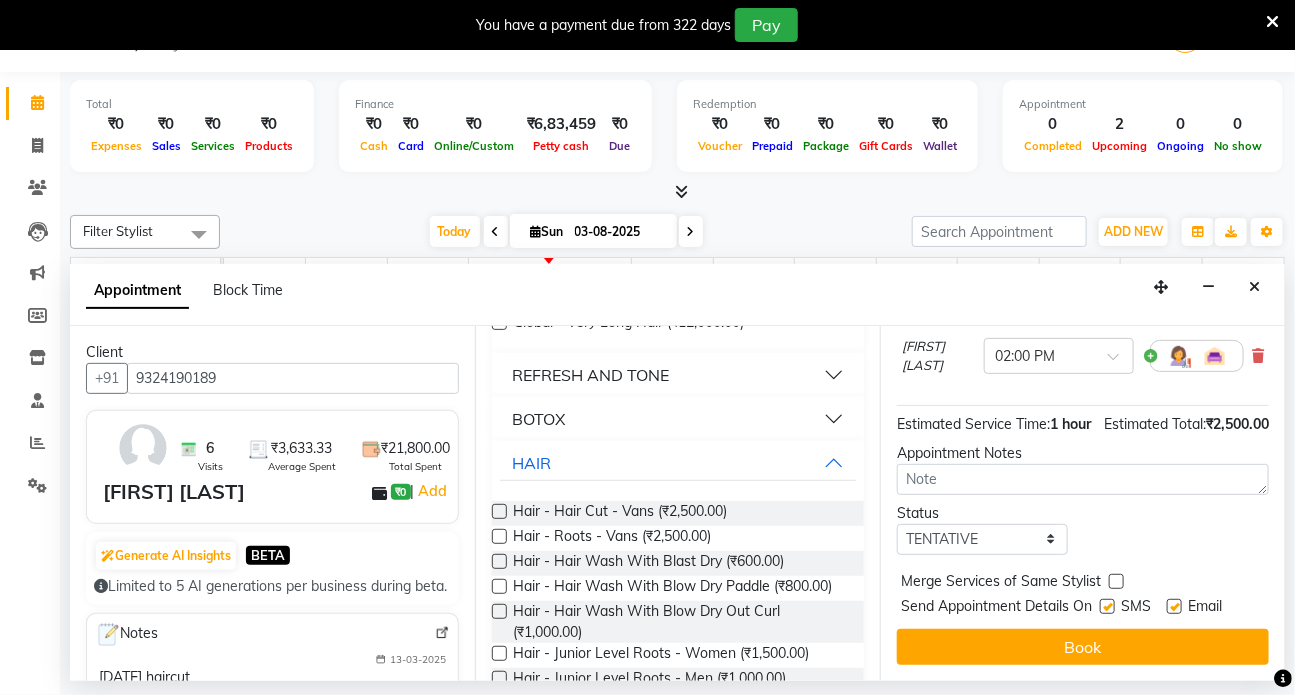 scroll, scrollTop: 208, scrollLeft: 0, axis: vertical 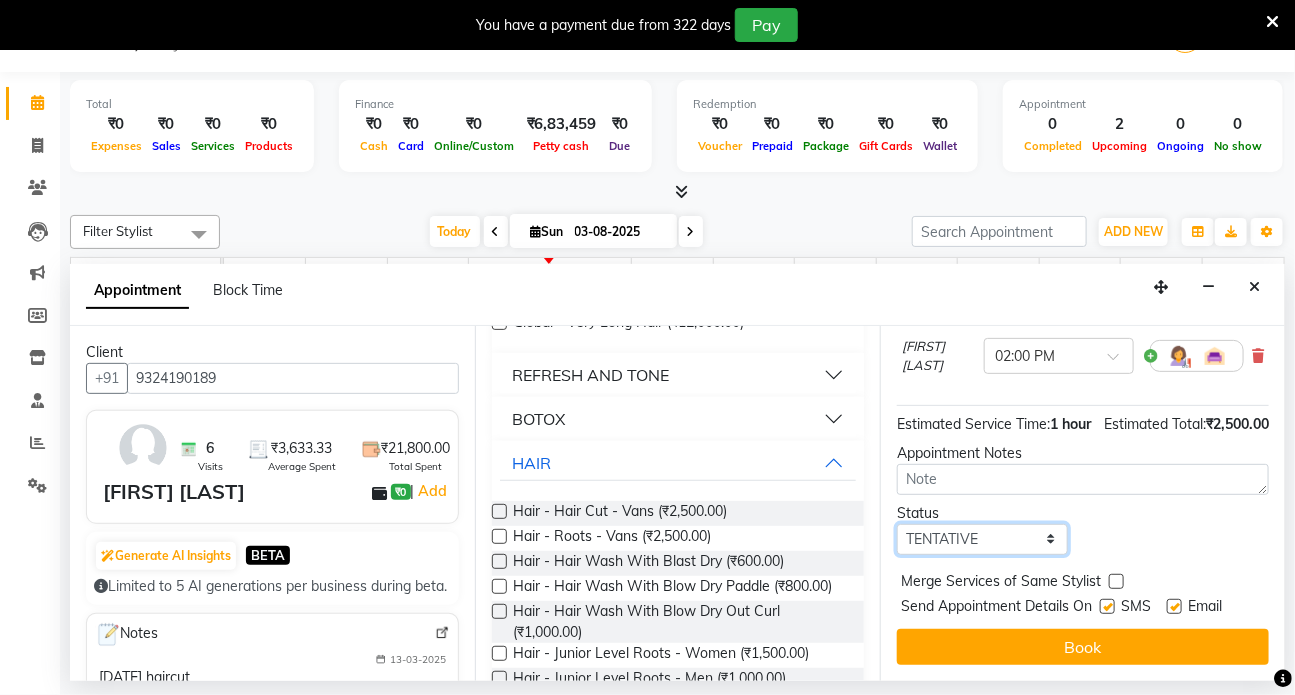 click on "Select TENTATIVE CONFIRM CHECK-IN UPCOMING" at bounding box center [982, 539] 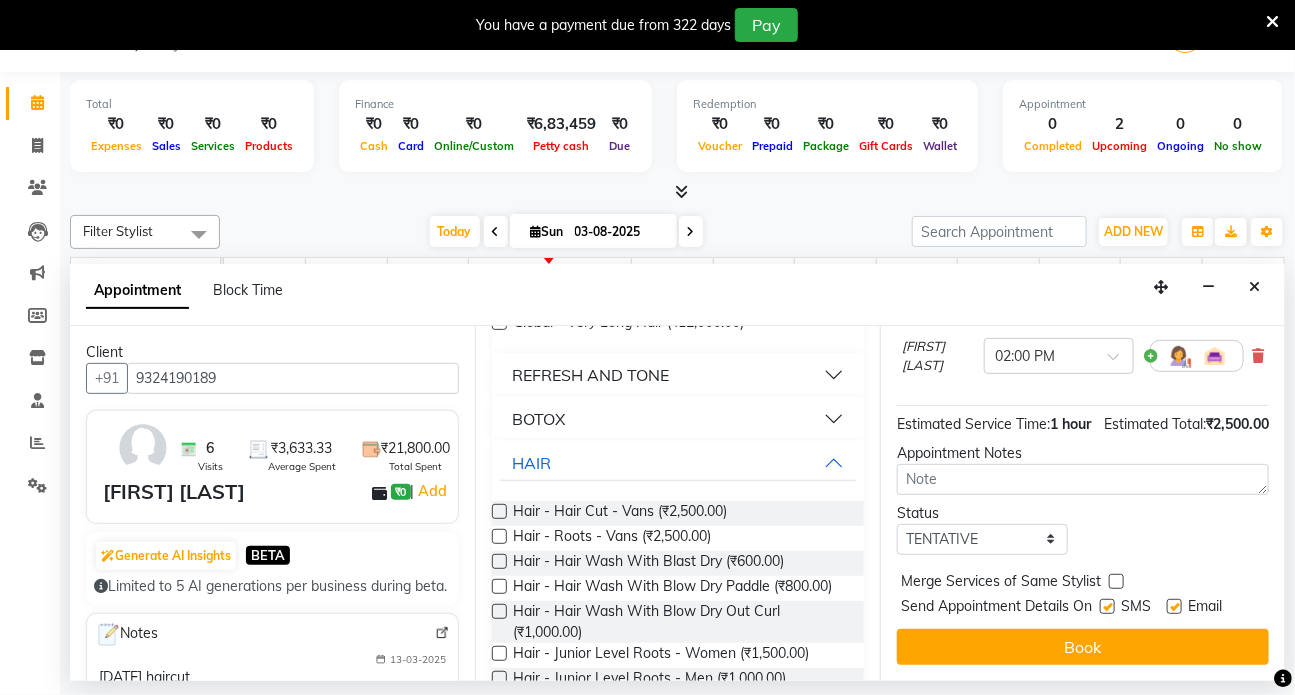 click on "Status" at bounding box center (982, 513) 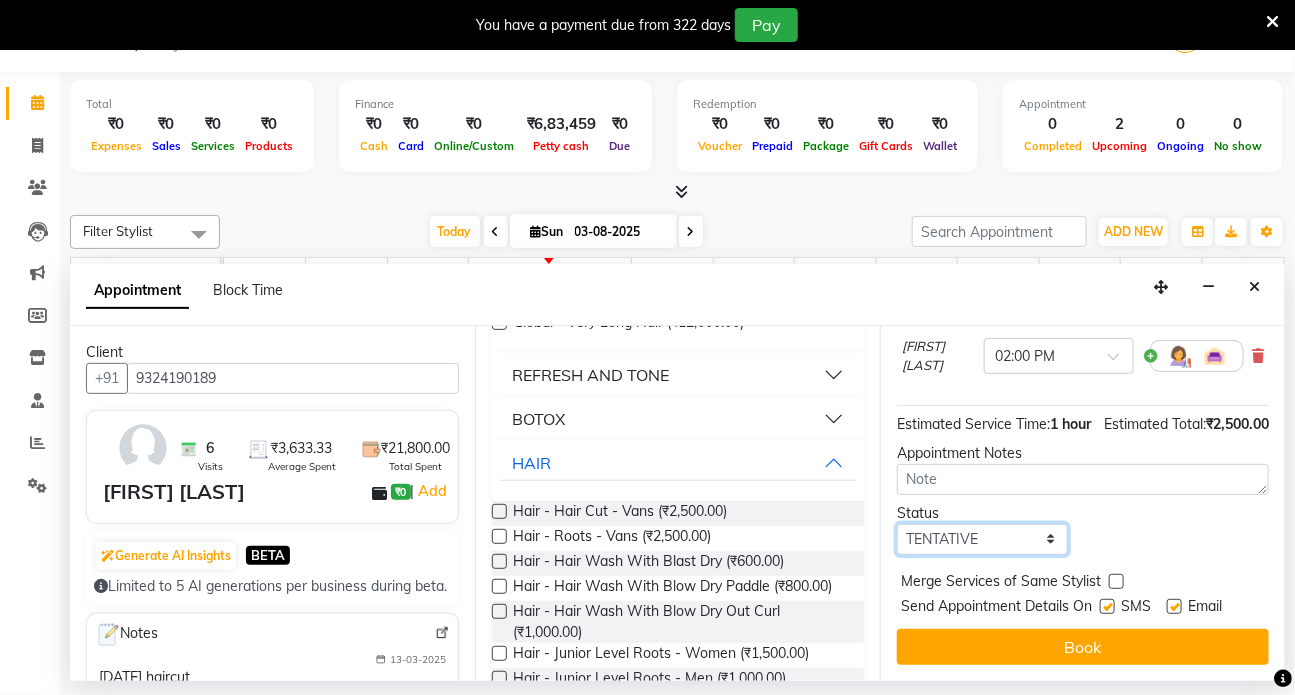 click on "Select TENTATIVE CONFIRM CHECK-IN UPCOMING" at bounding box center [982, 539] 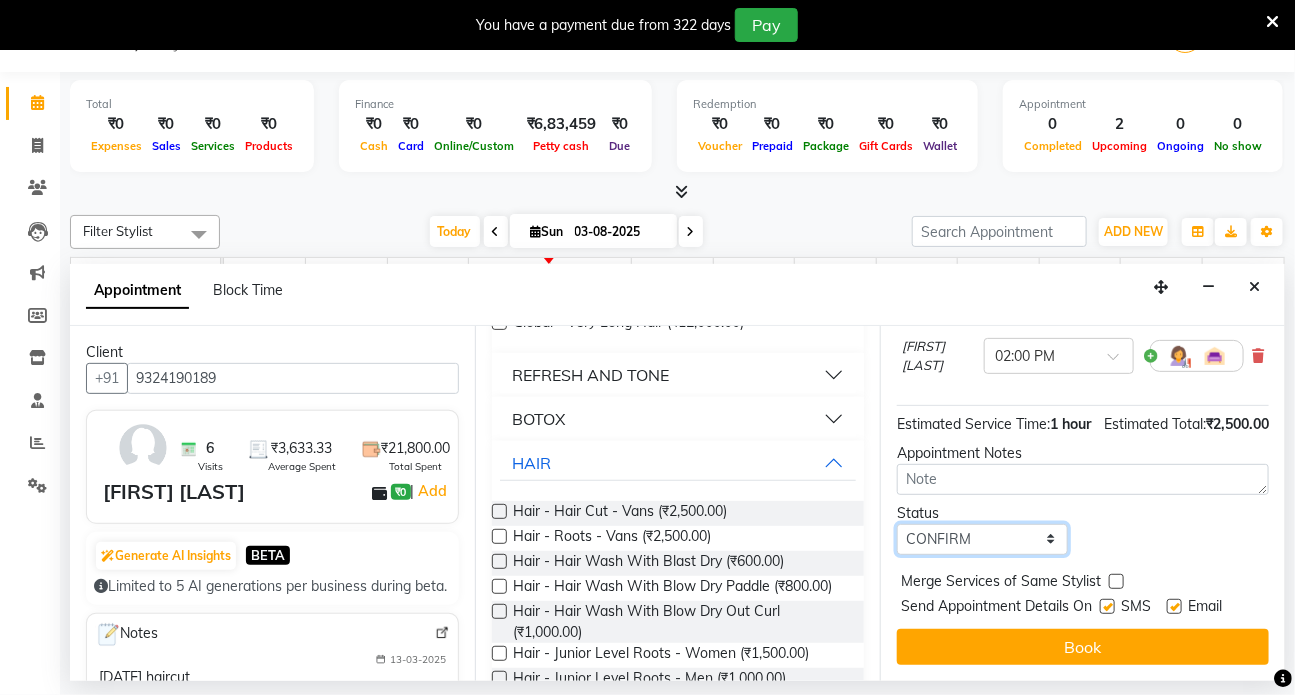 click on "Select TENTATIVE CONFIRM CHECK-IN UPCOMING" at bounding box center [982, 539] 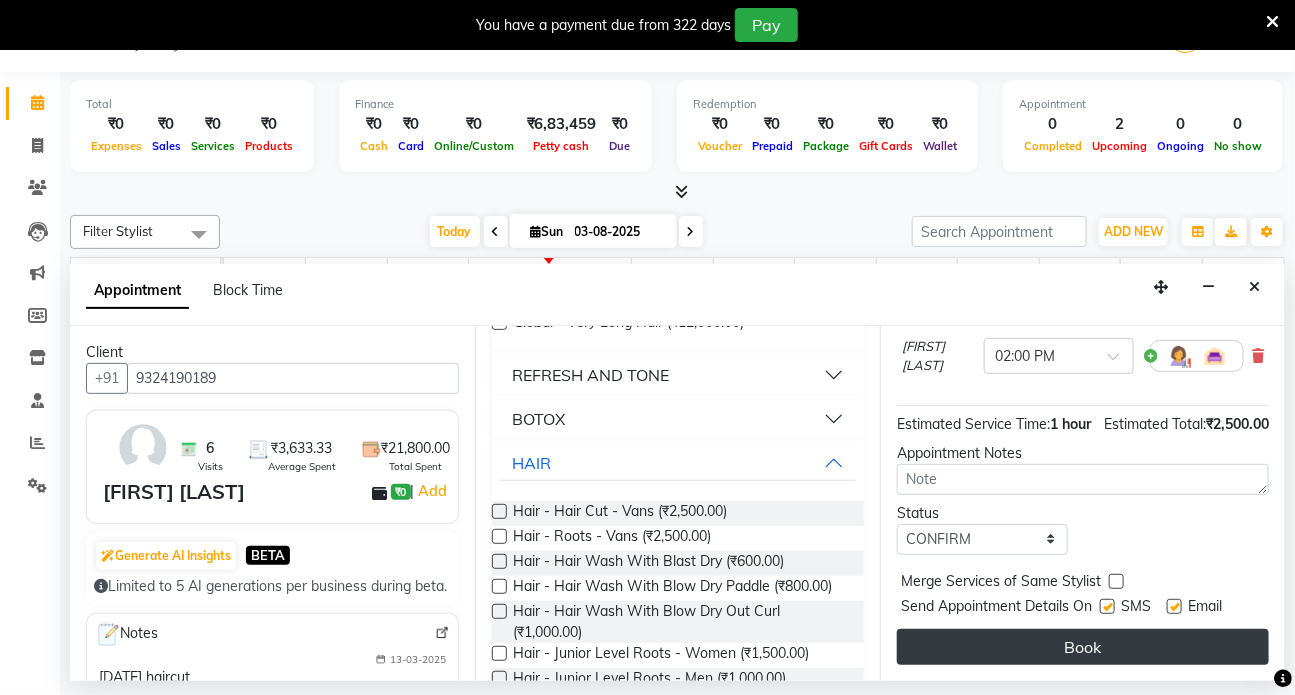 click on "Book" at bounding box center [1083, 647] 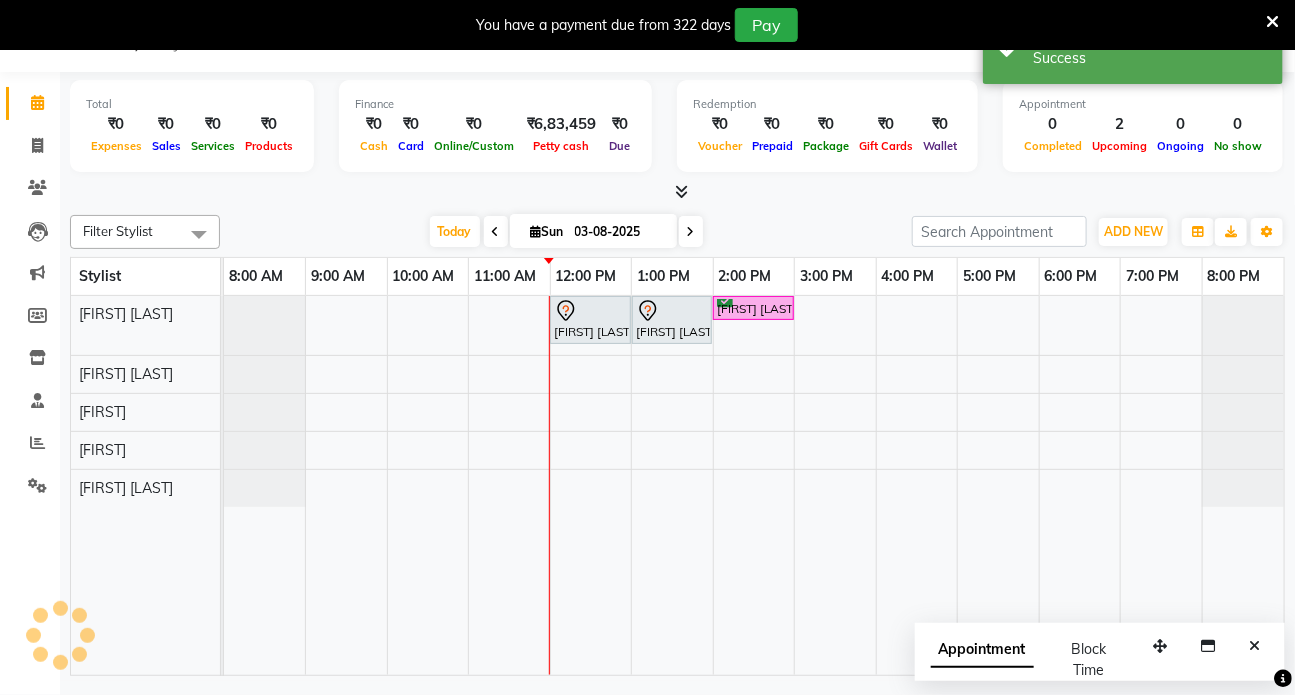 scroll, scrollTop: 0, scrollLeft: 0, axis: both 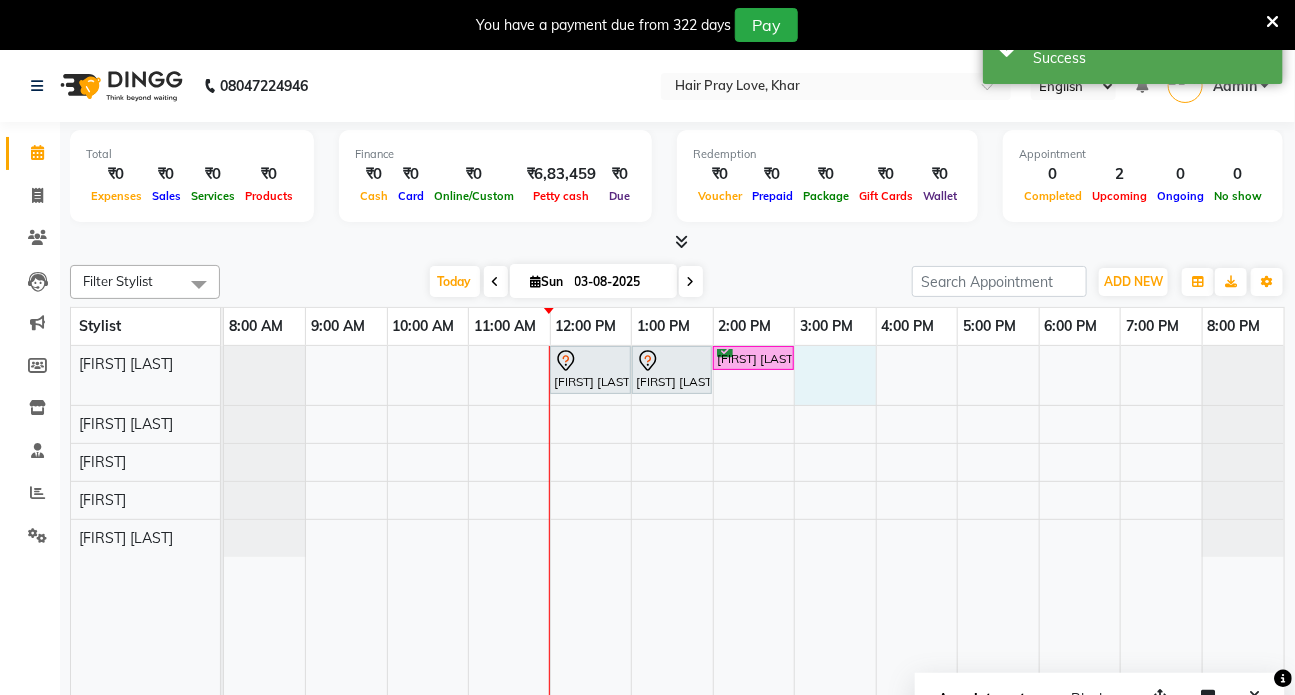 click on "nikita vora, TK01, 12:00 PM-01:00 PM, Botox - Medium Hair             nikita vora, TK01, 01:00 PM-02:00 PM, Loreal Hair Spa With B/D - Long Hair     Madhuri Jalan, TK02, 02:00 PM-03:00 PM, Hair - Hair Cut - Vans" at bounding box center [754, 535] 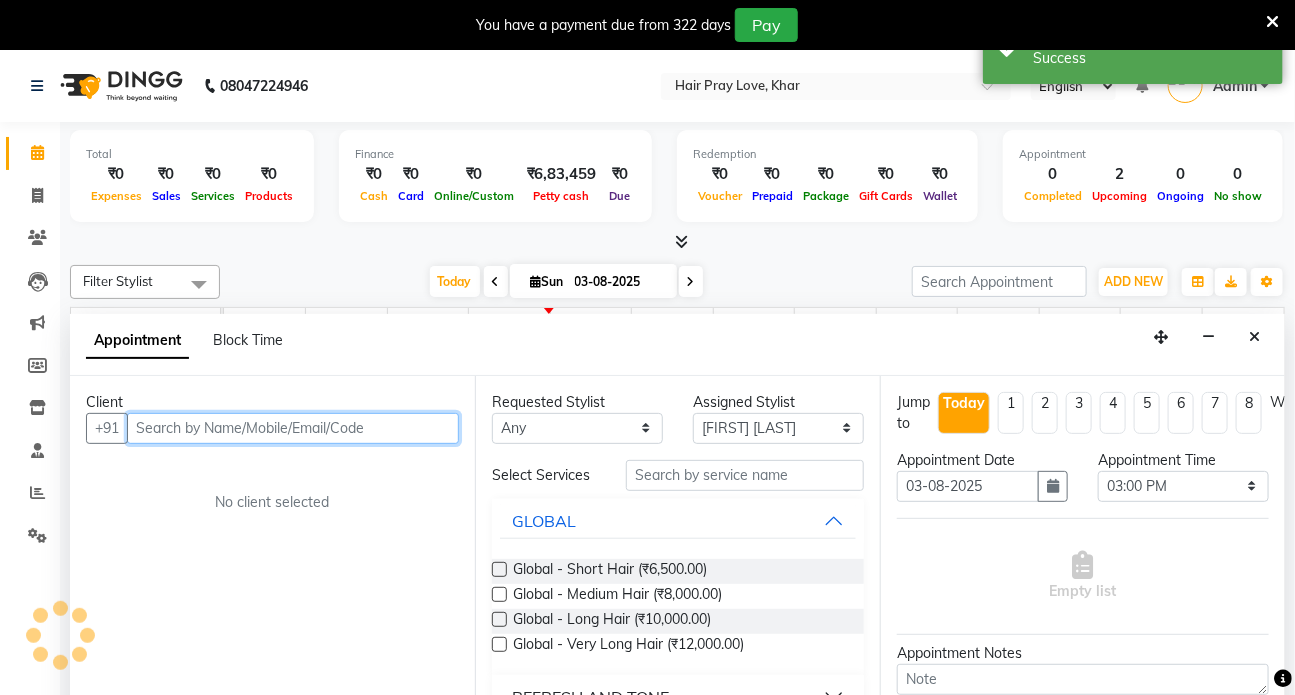 scroll, scrollTop: 50, scrollLeft: 0, axis: vertical 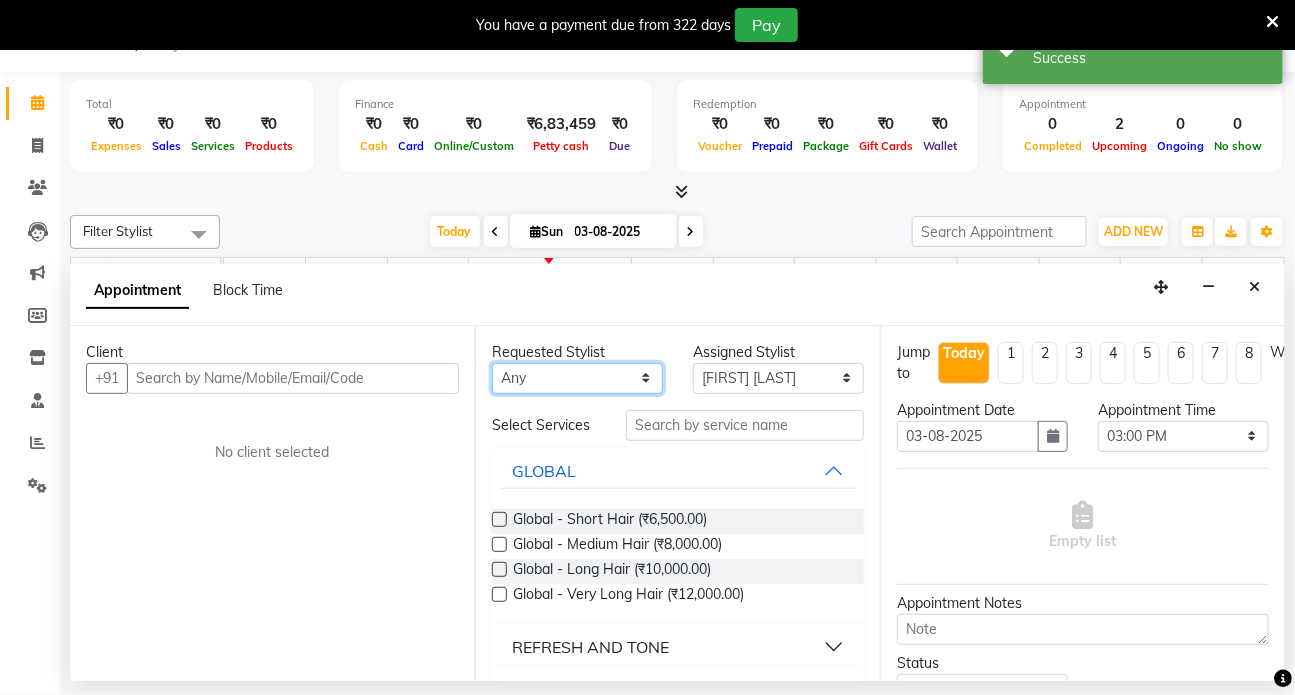 click on "Any Sasha Tanvi Nakashe Tanvi Yogesh Mhatre Vaneesa Mendes Winston" at bounding box center (577, 378) 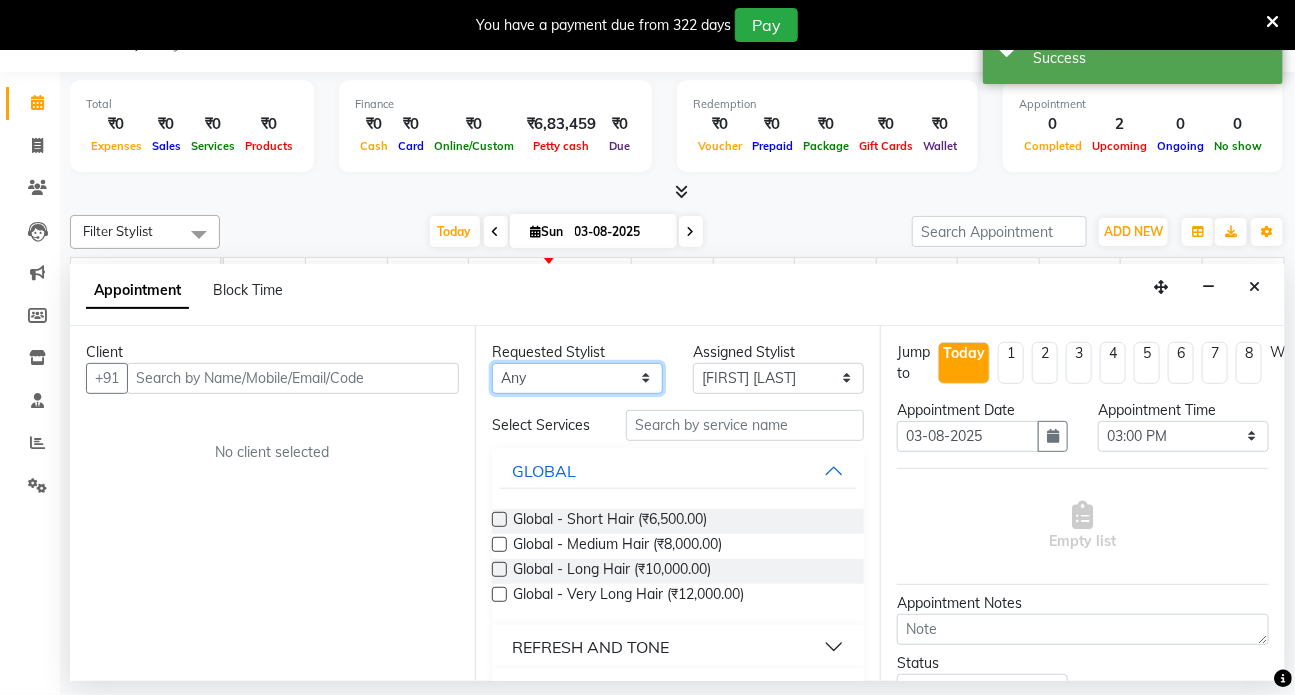 select on "54376" 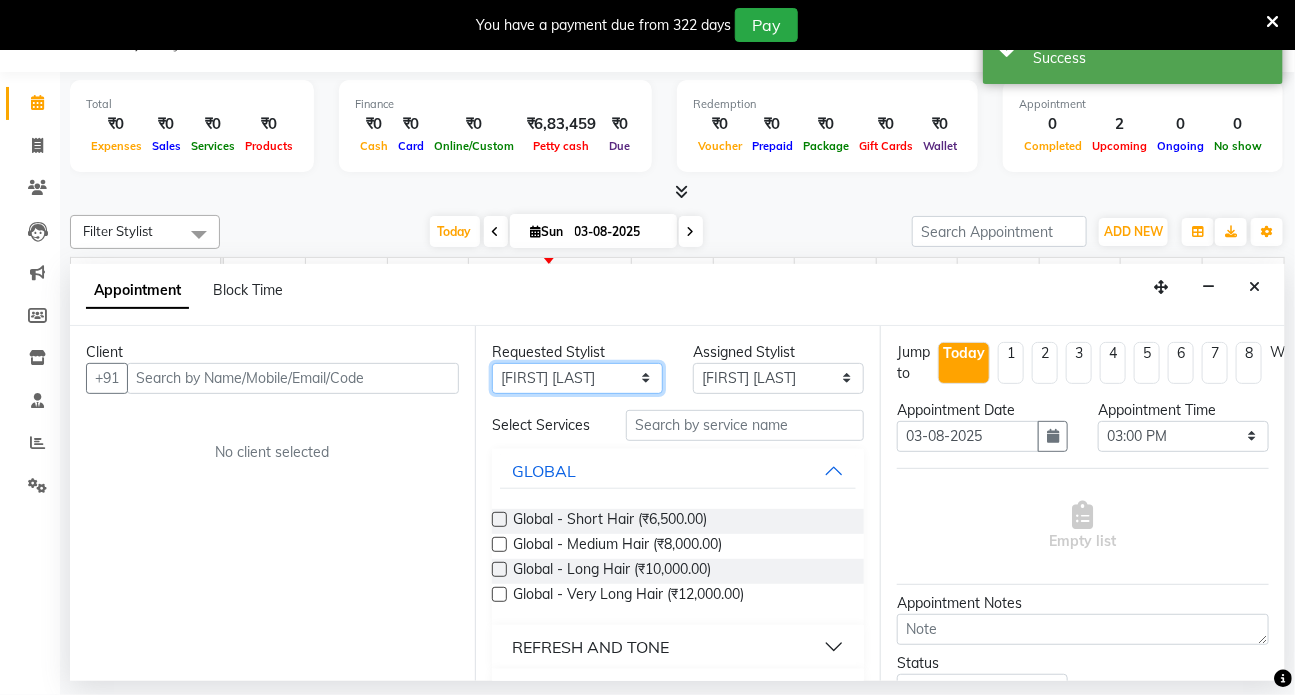 click on "Any Sasha Tanvi Nakashe Tanvi Yogesh Mhatre Vaneesa Mendes Winston" at bounding box center (577, 378) 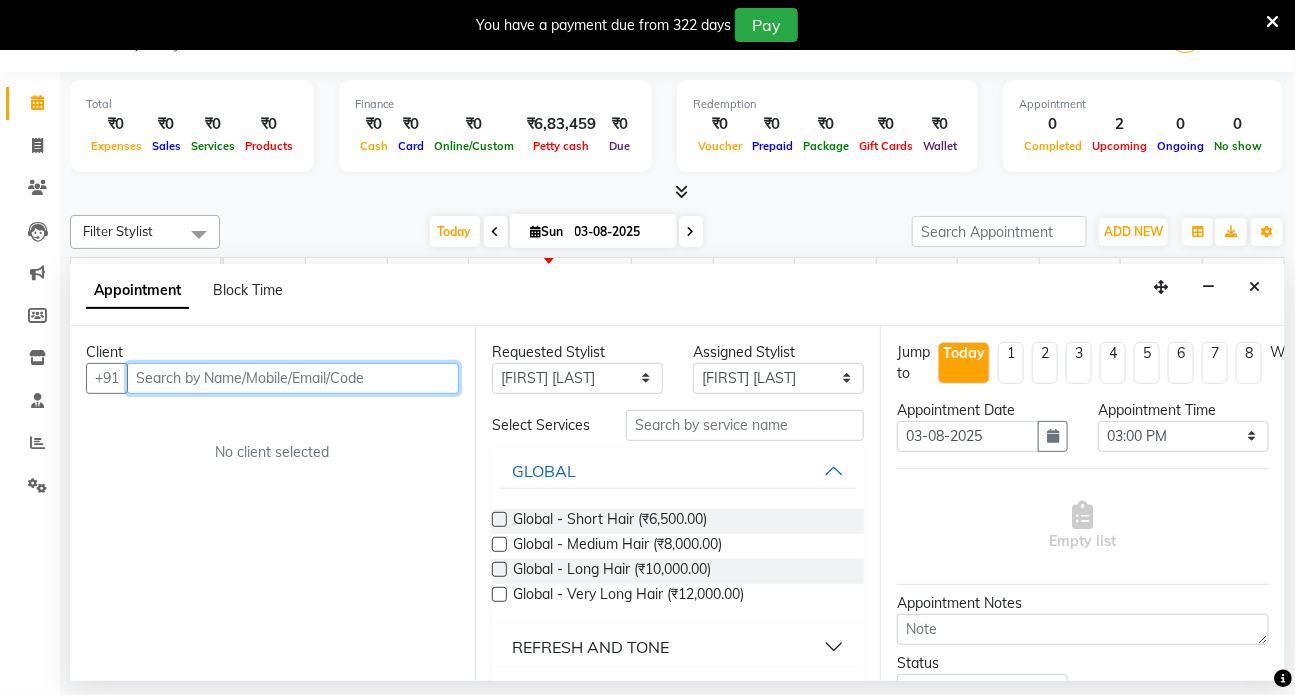 click at bounding box center (293, 378) 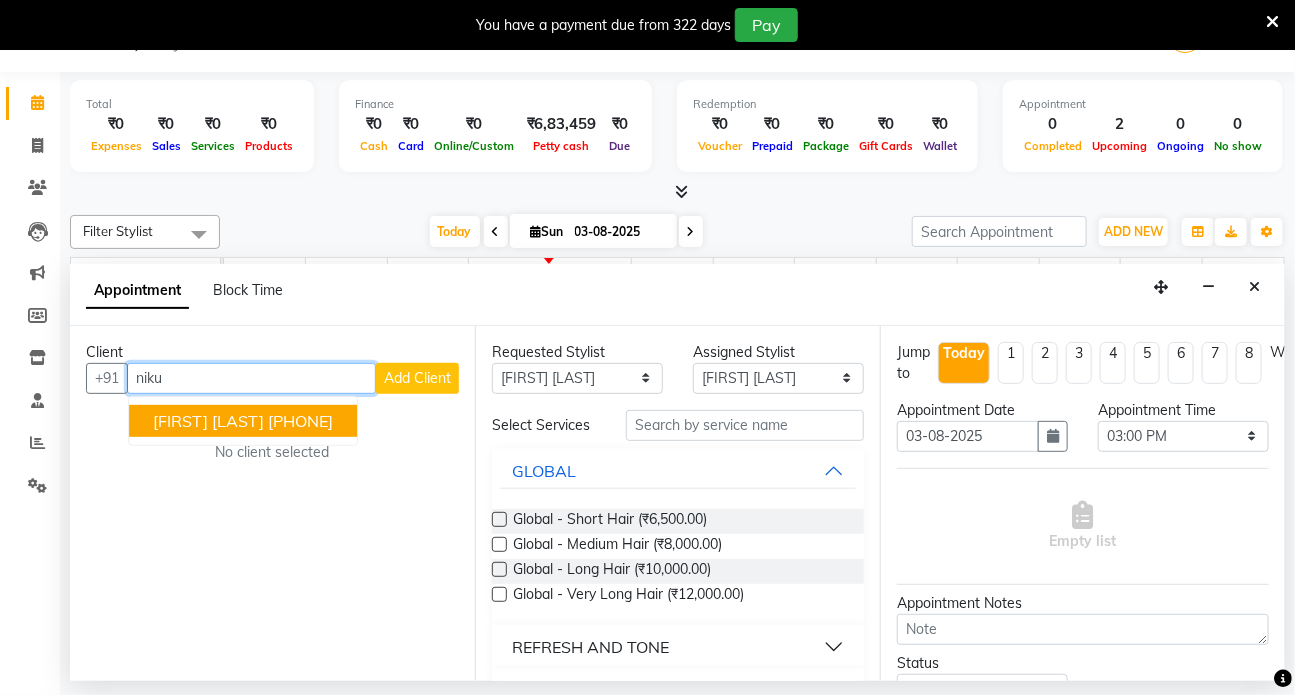 click on "nikuntha ahuja" at bounding box center [208, 421] 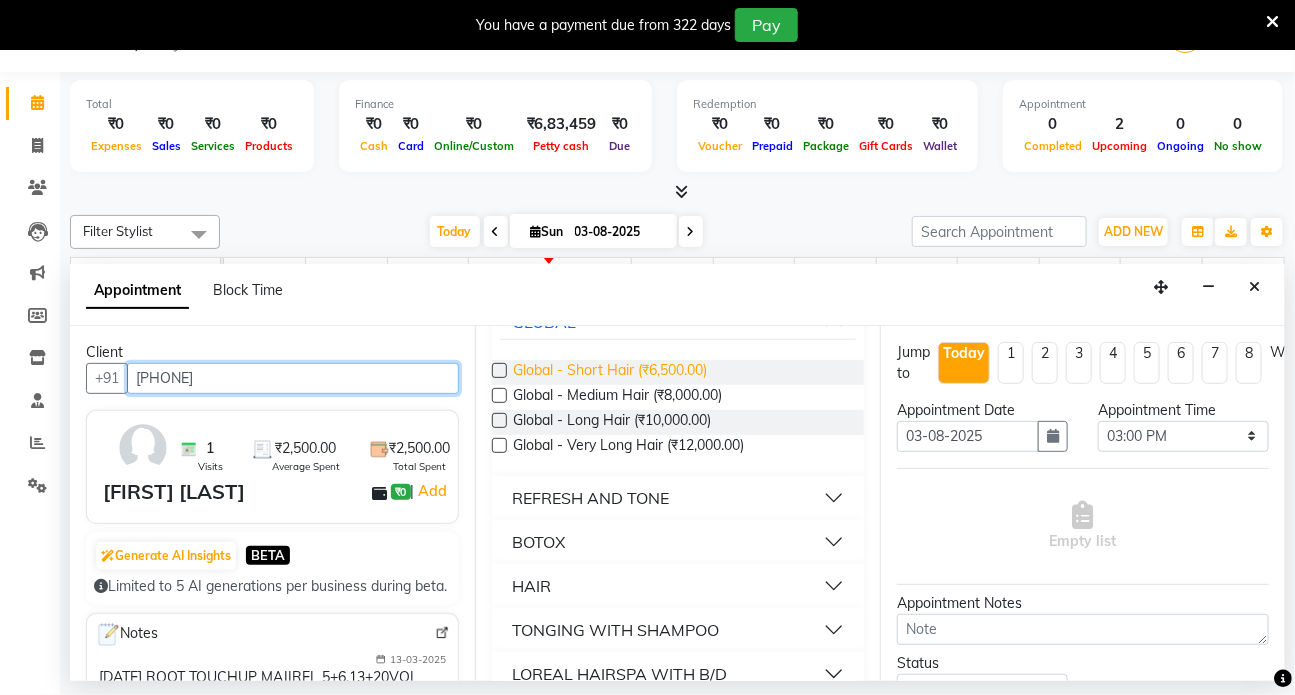 scroll, scrollTop: 181, scrollLeft: 0, axis: vertical 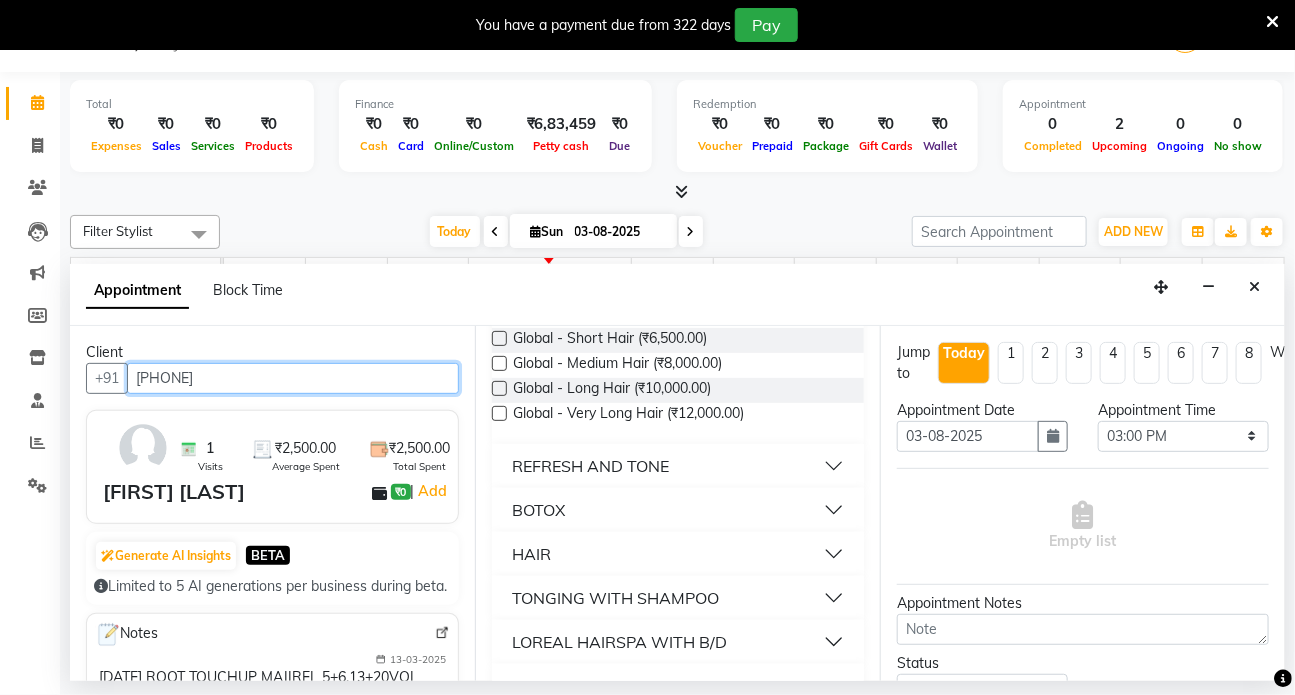 type on "[PHONE]" 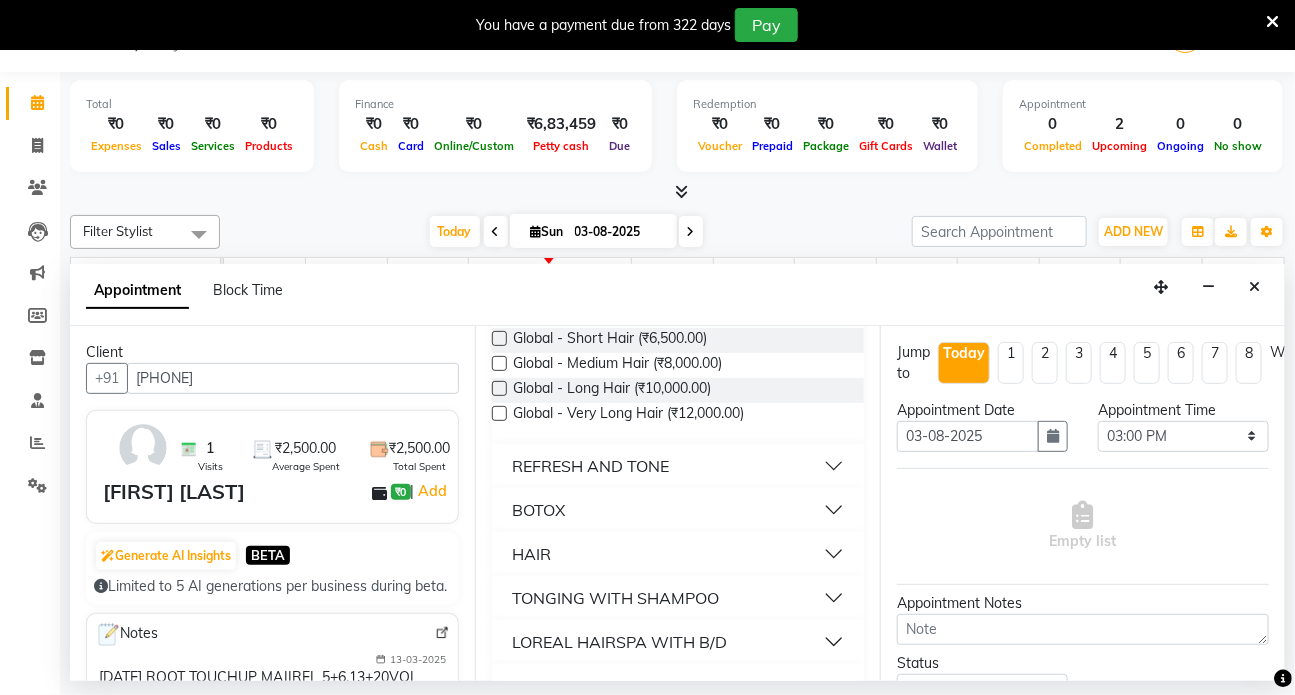 click on "HAIR" at bounding box center (678, 554) 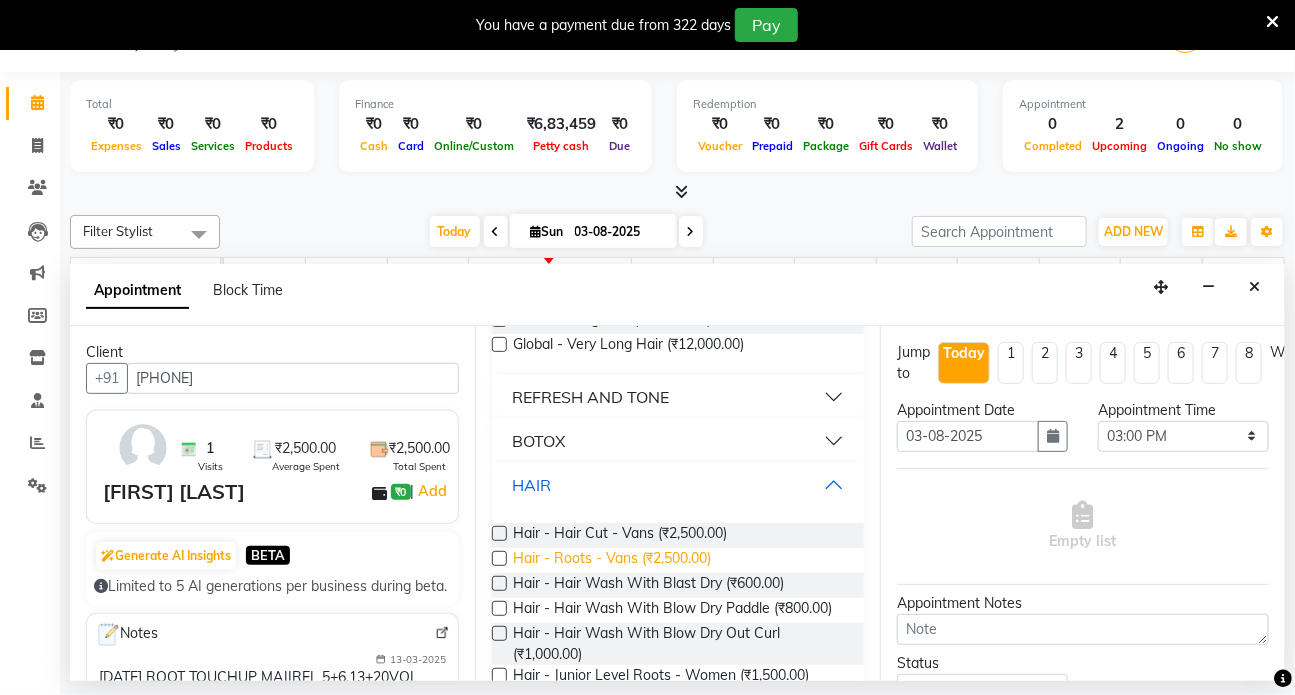 scroll, scrollTop: 272, scrollLeft: 0, axis: vertical 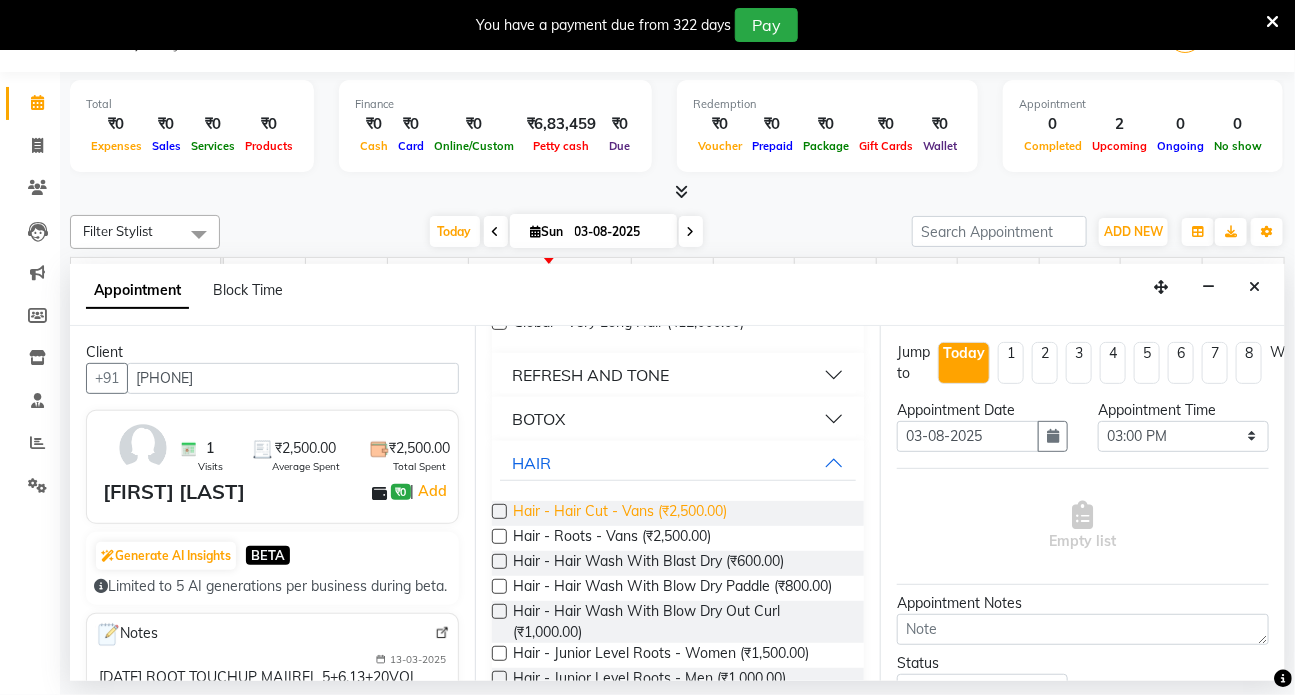 click on "Hair - Hair Cut - Vans (₹2,500.00)" at bounding box center (620, 513) 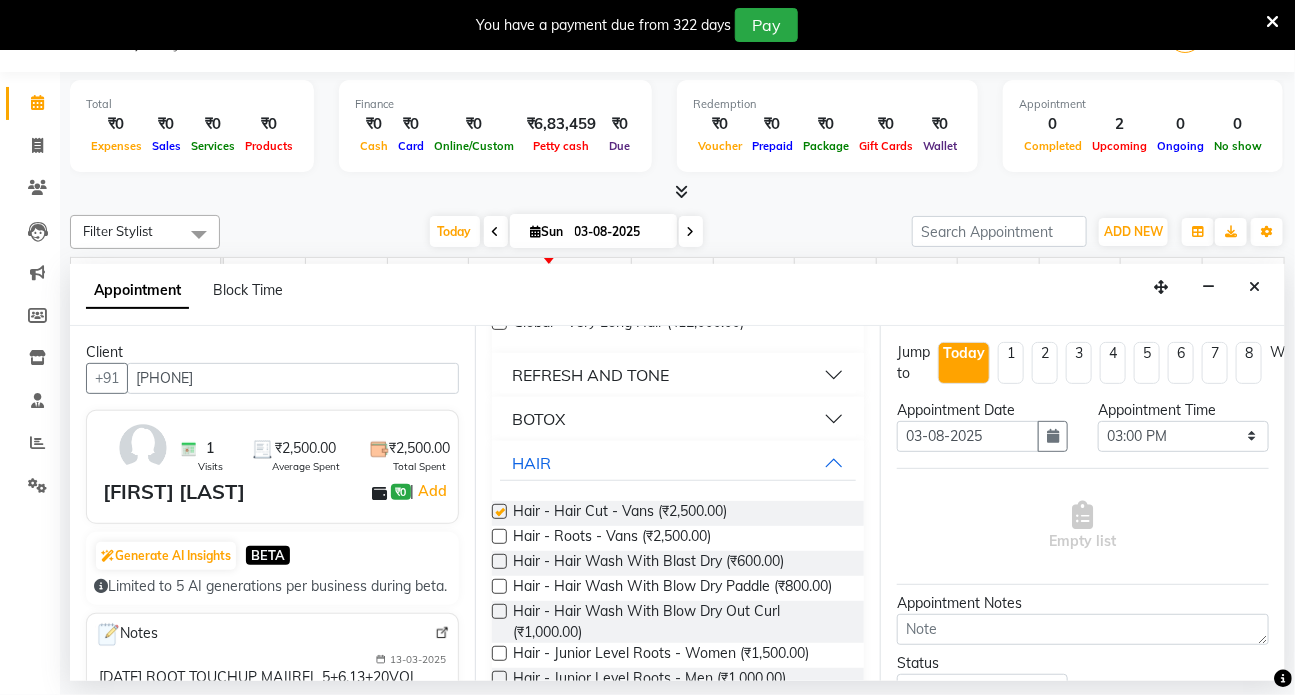 checkbox on "false" 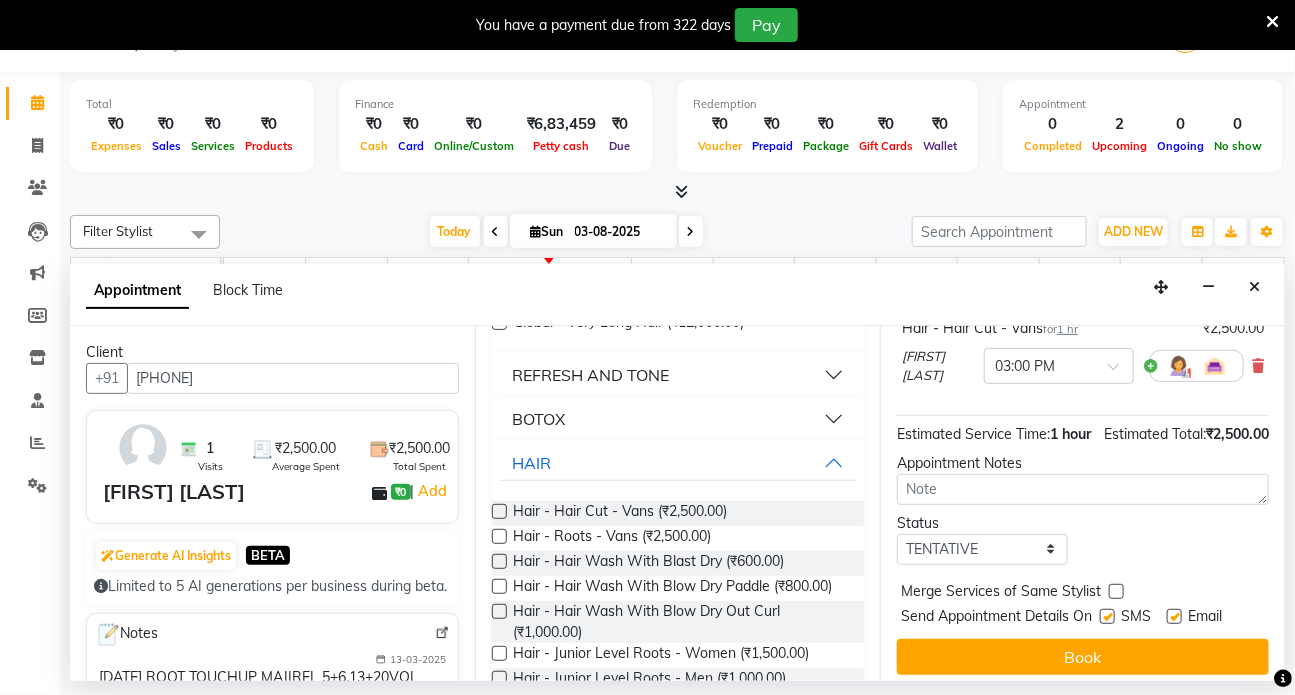 scroll, scrollTop: 181, scrollLeft: 0, axis: vertical 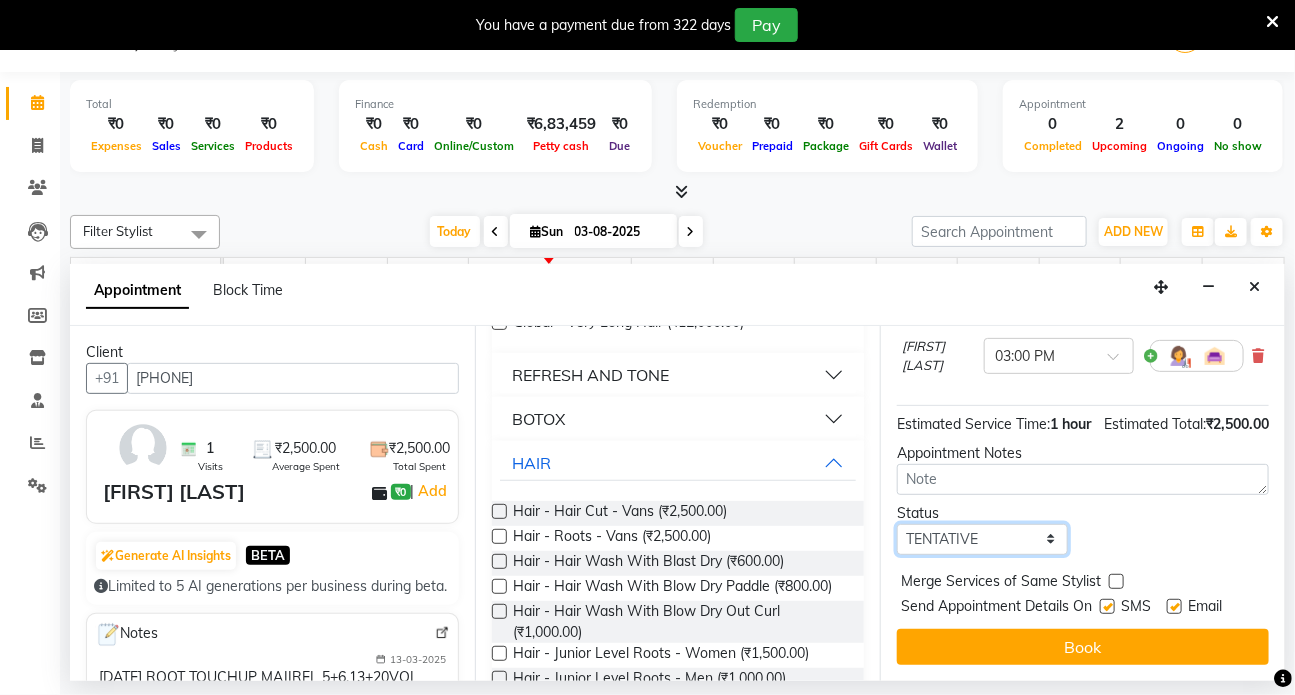 click on "Select TENTATIVE CONFIRM CHECK-IN UPCOMING" at bounding box center [982, 539] 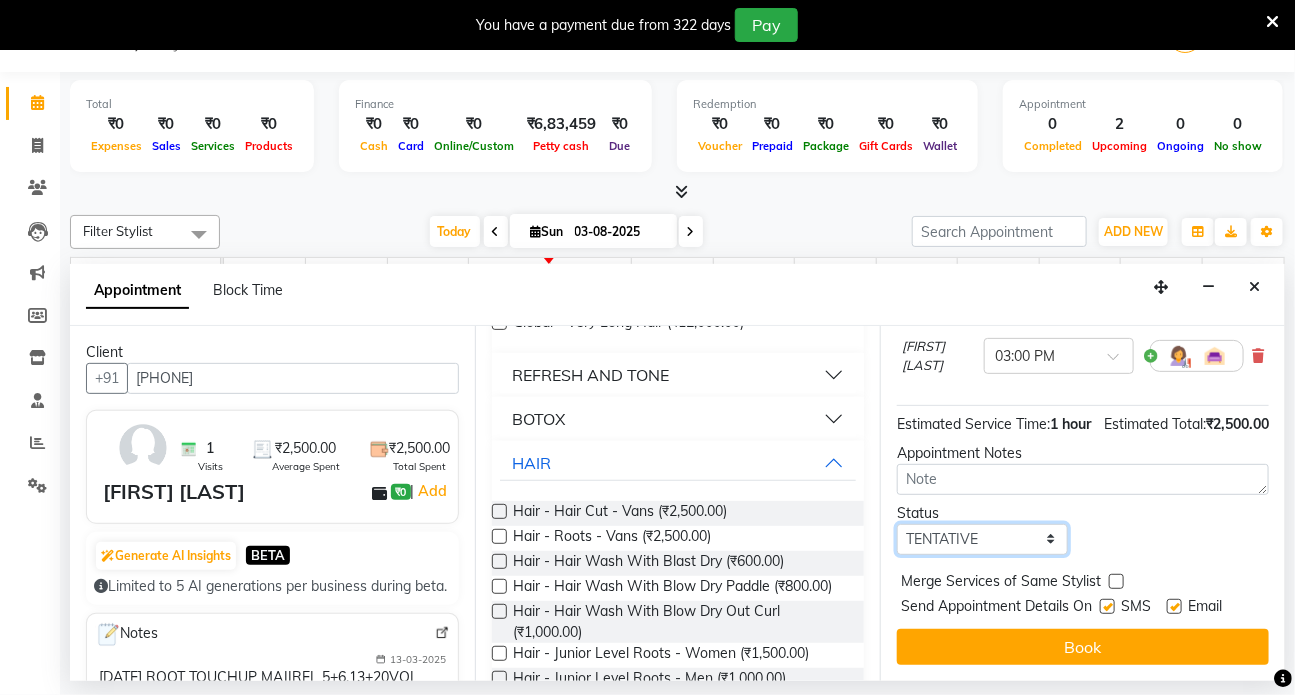 select on "confirm booking" 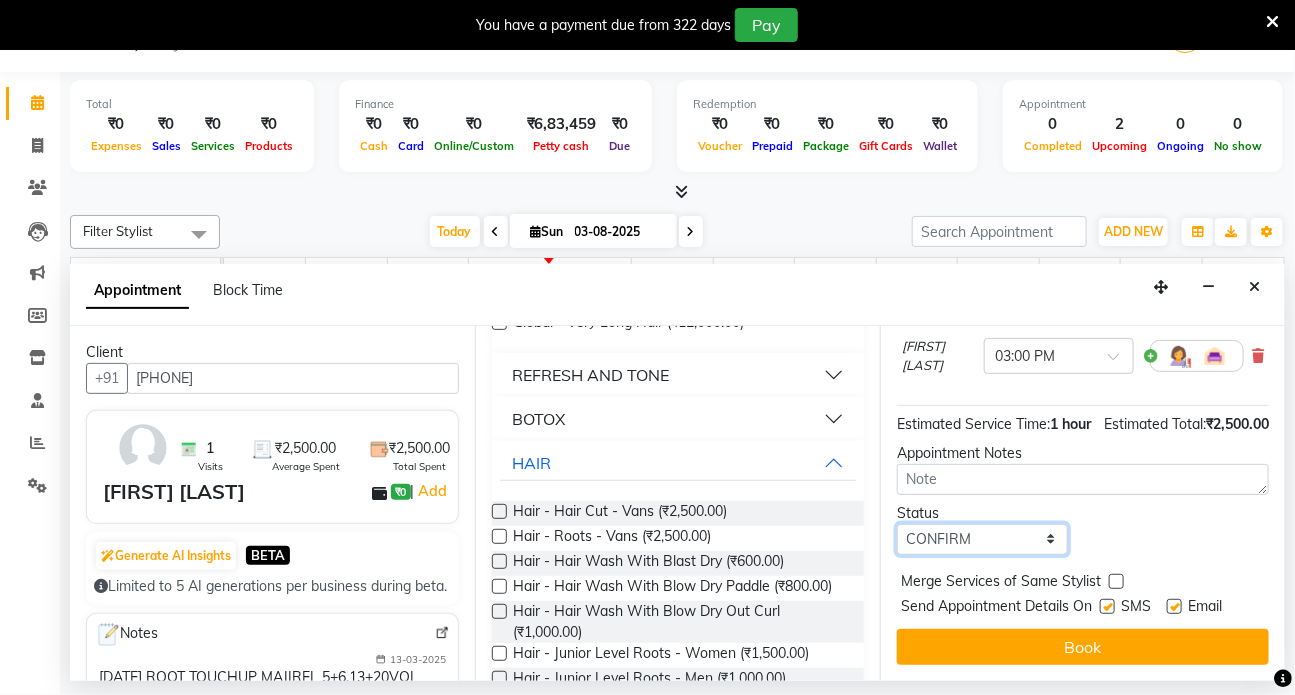 click on "Select TENTATIVE CONFIRM CHECK-IN UPCOMING" at bounding box center [982, 539] 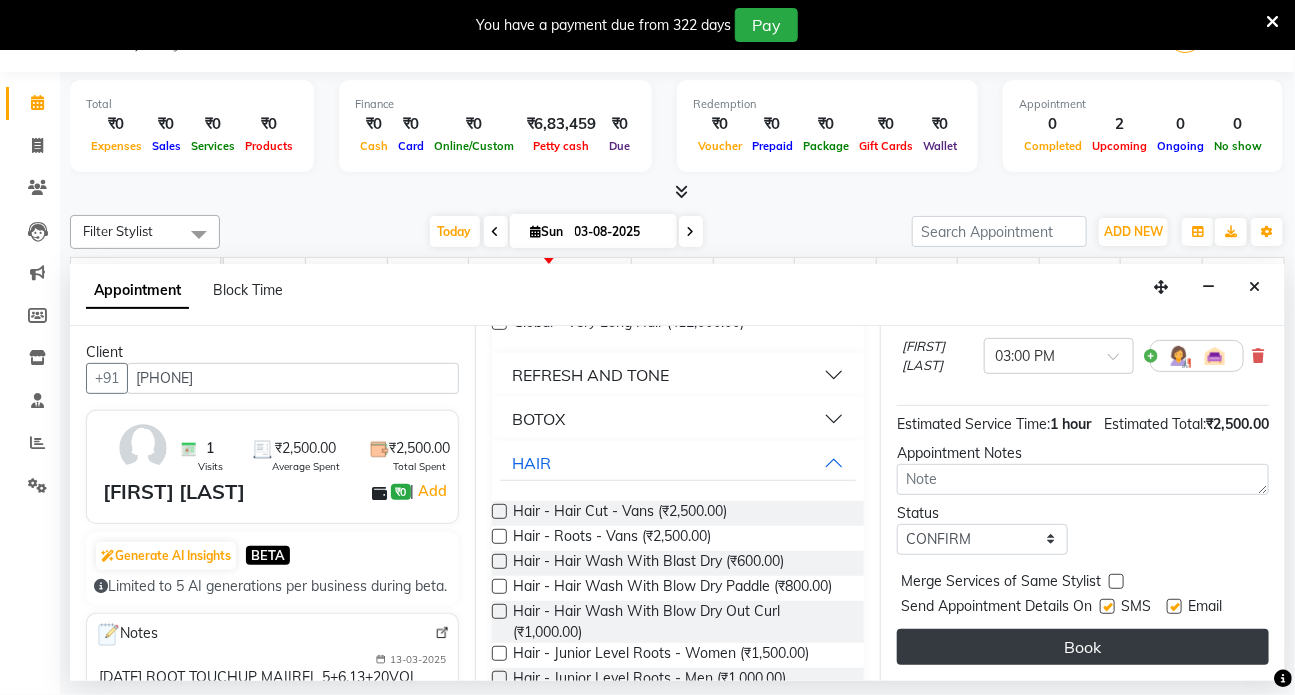 click on "Book" at bounding box center (1083, 647) 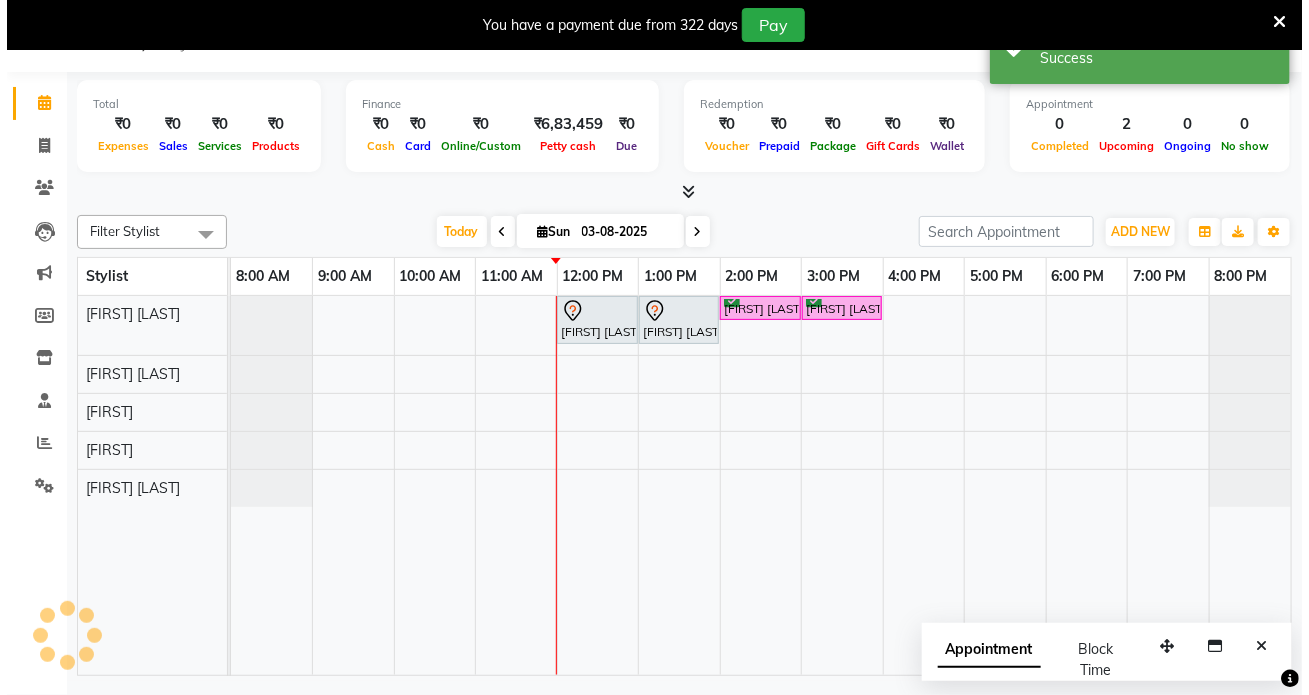 scroll, scrollTop: 0, scrollLeft: 0, axis: both 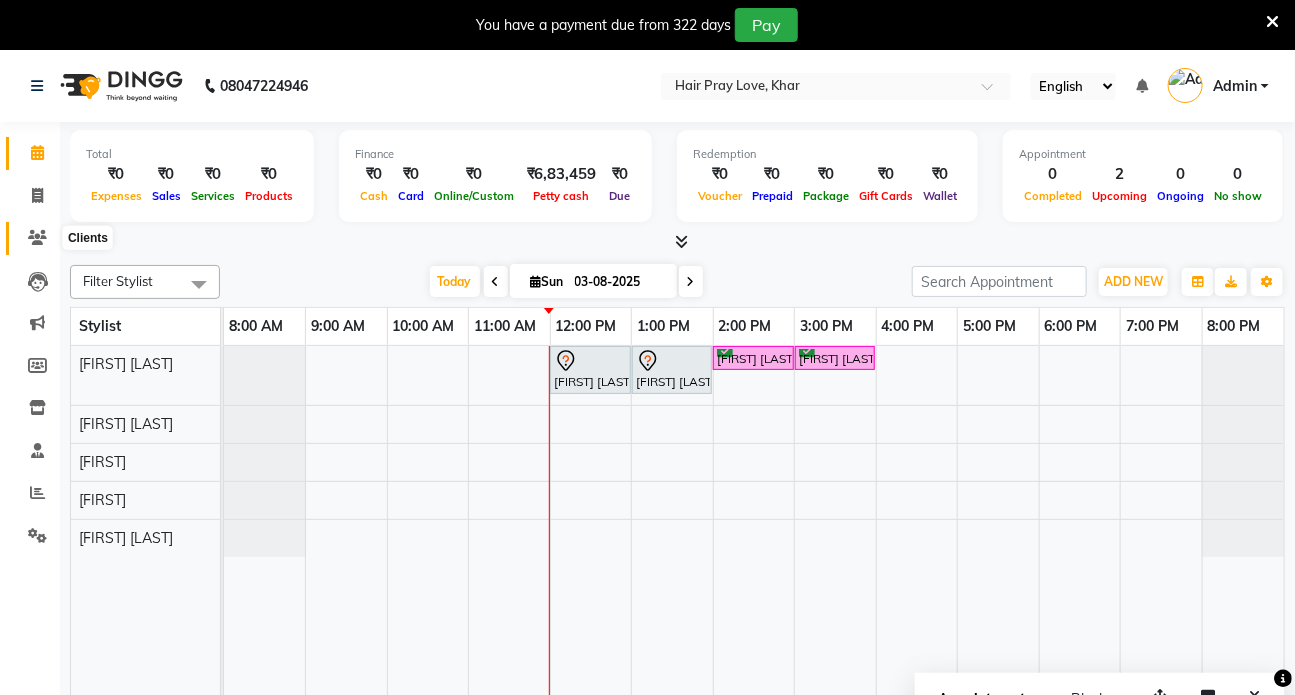 click 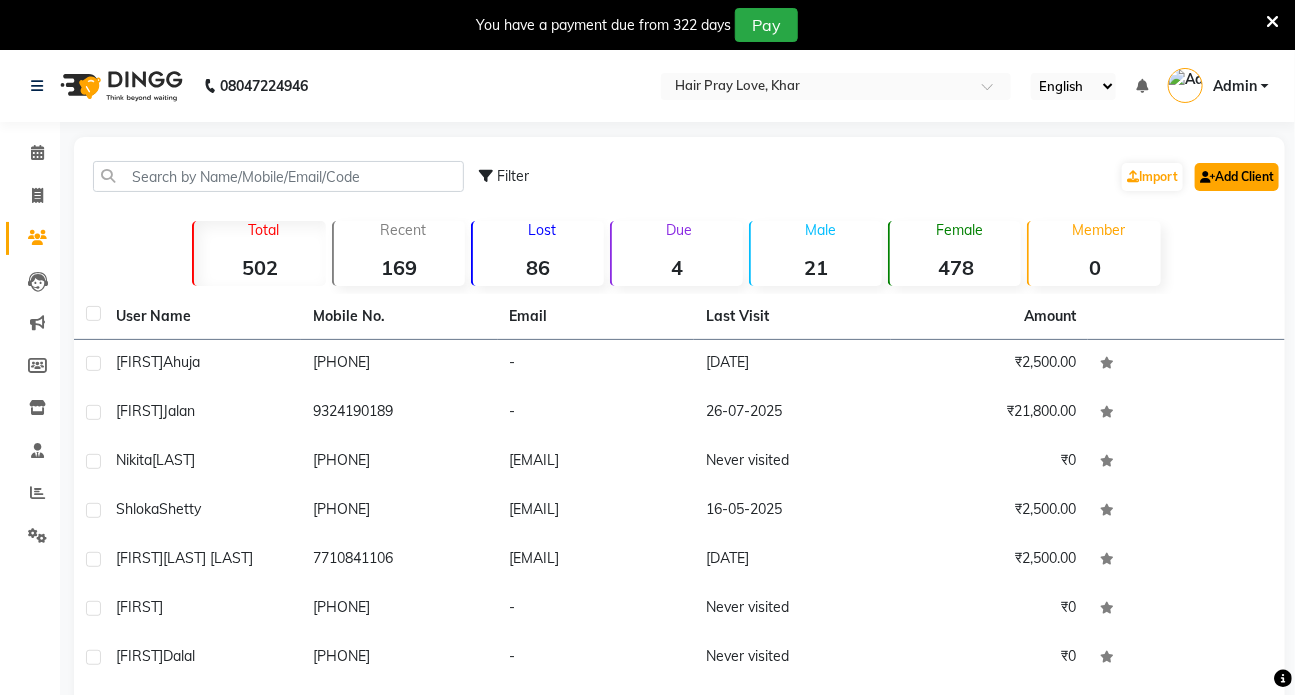 click on "Add Client" 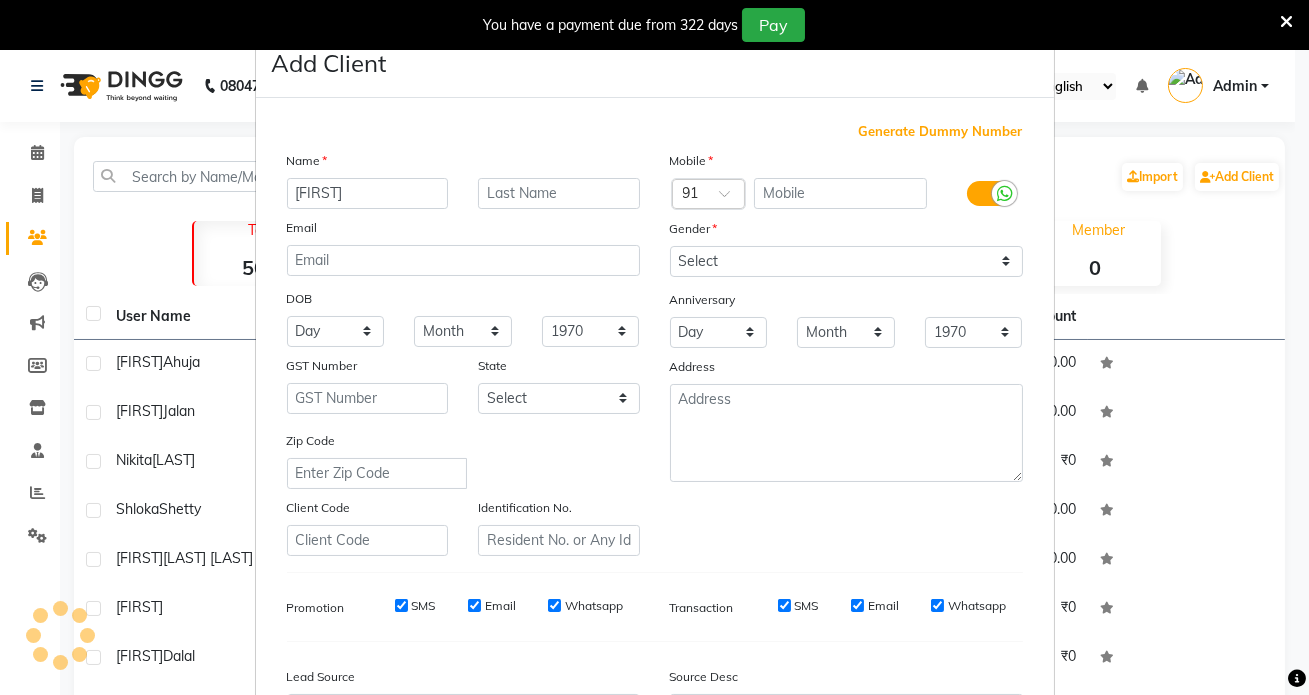 type on "[FIRST]" 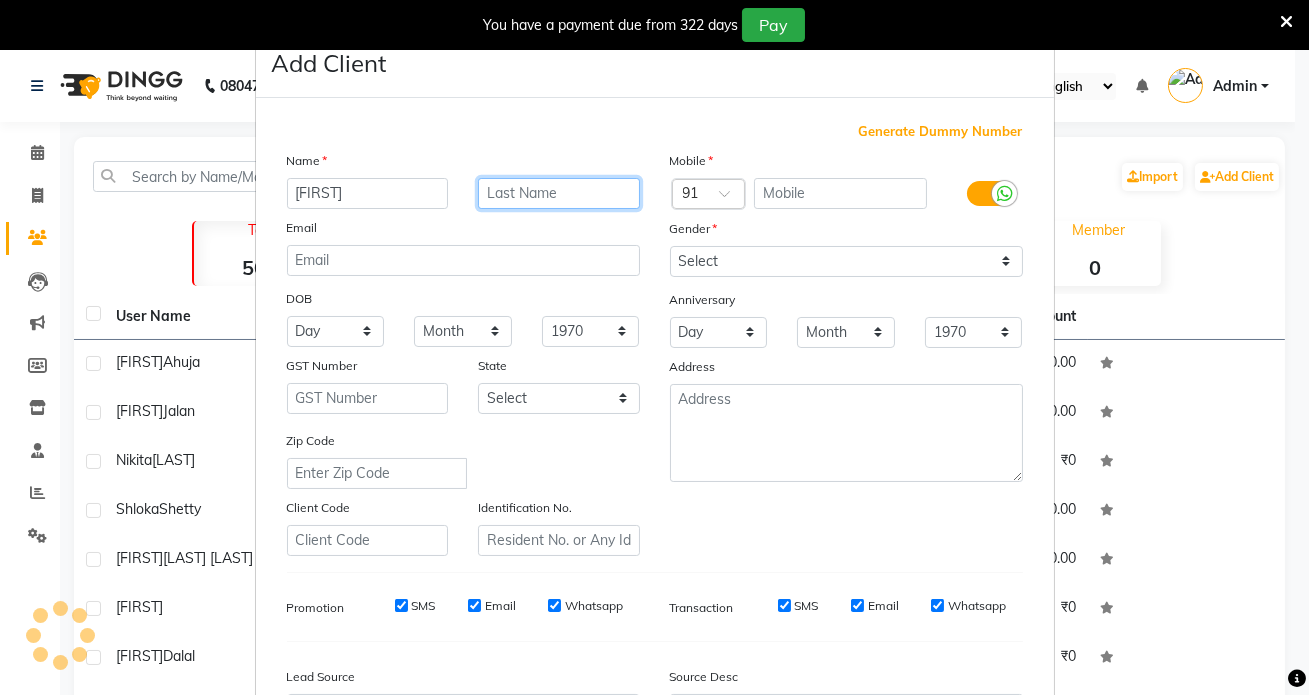 click at bounding box center [559, 193] 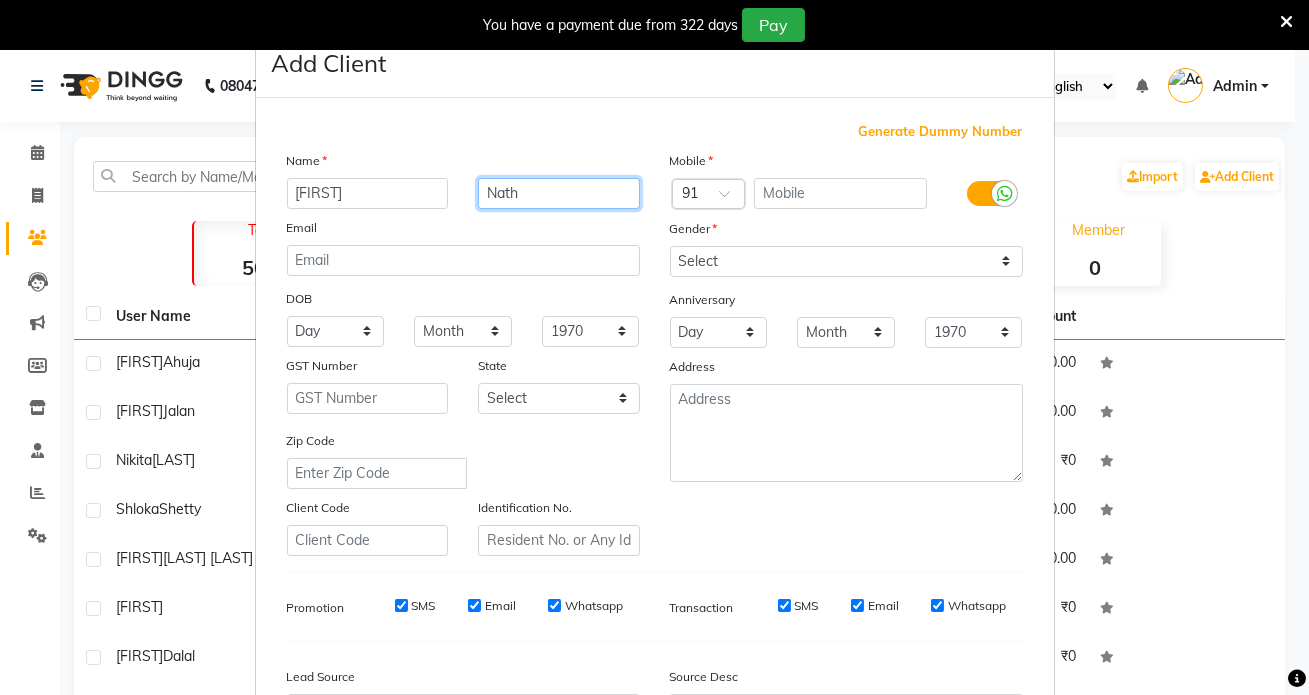 type on "Nath" 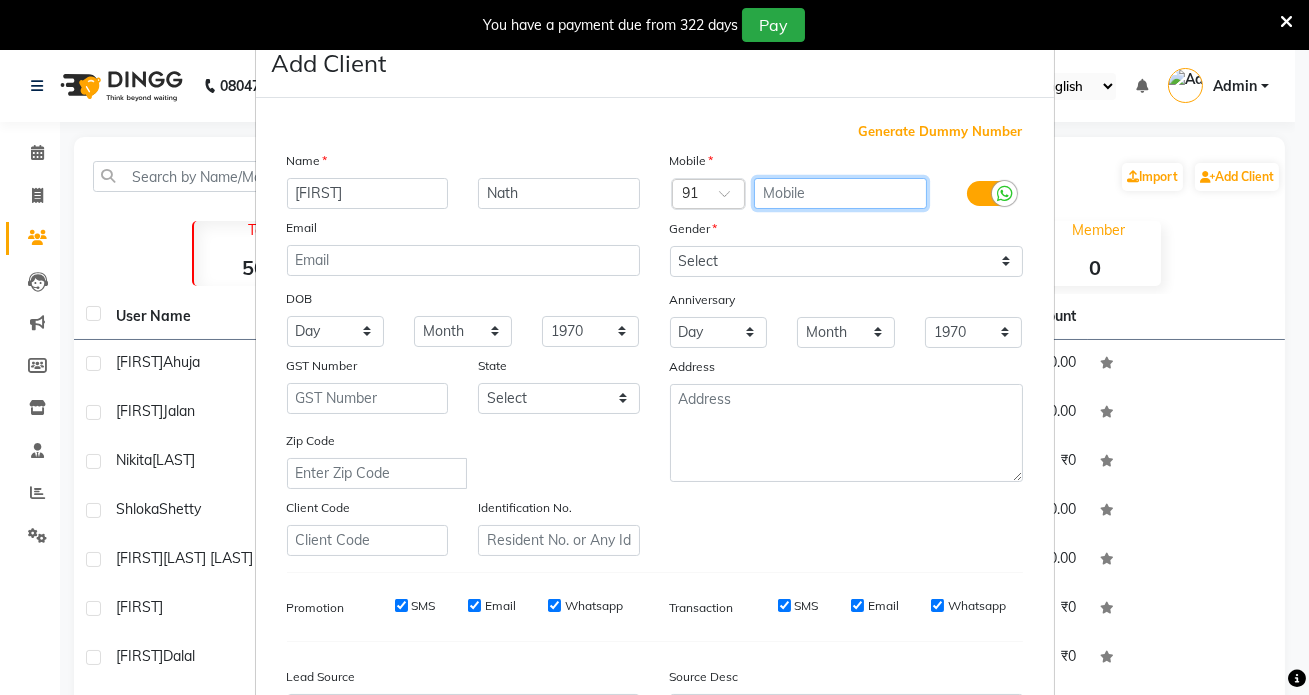click at bounding box center (840, 193) 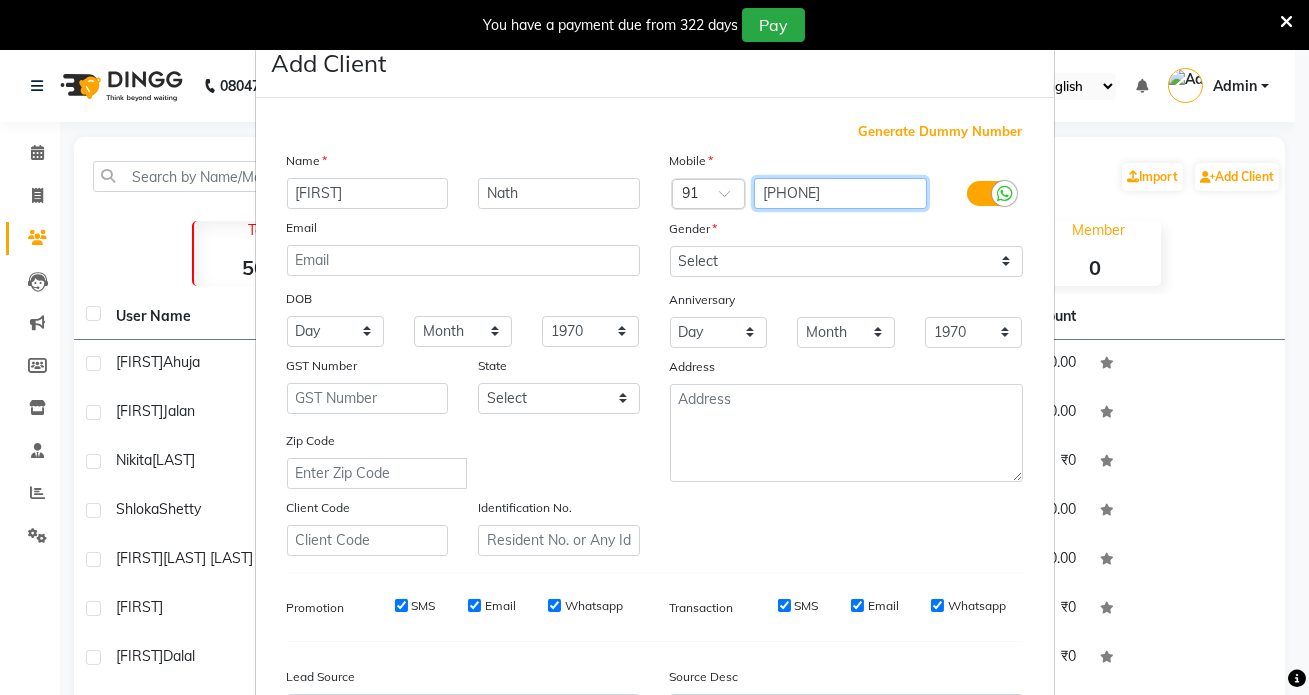 type on "[PHONE]" 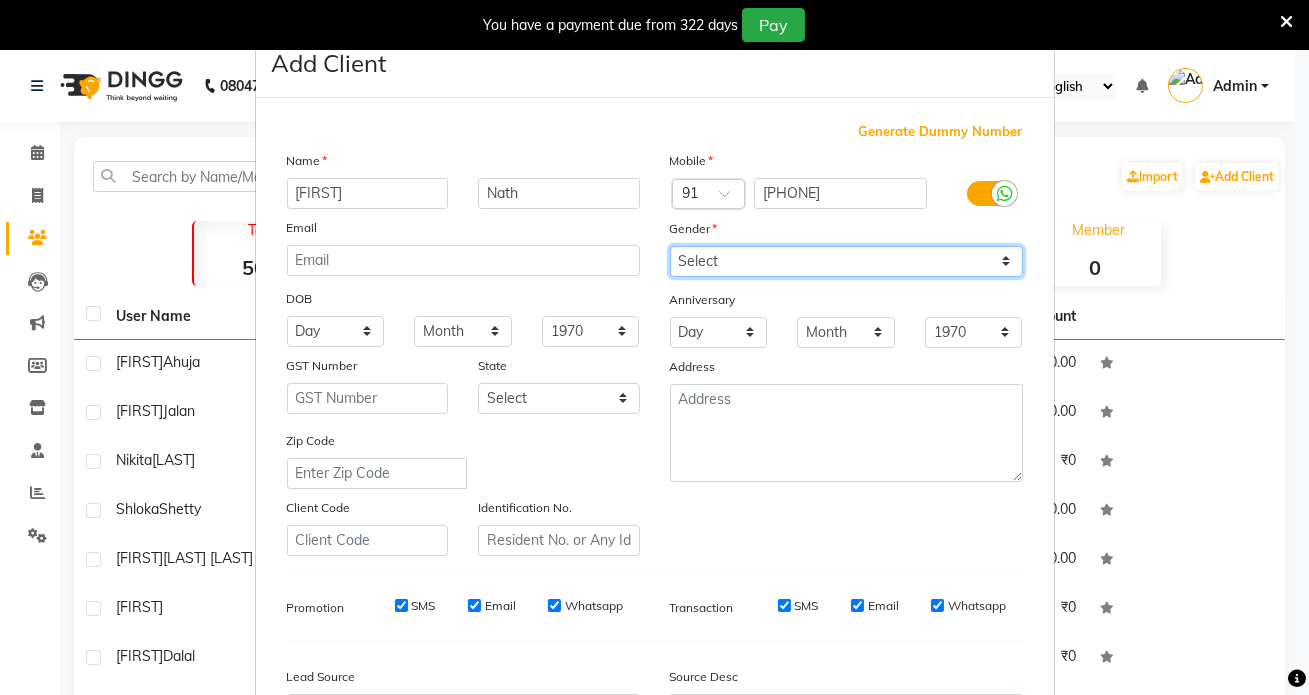 click on "Select Male Female Other Prefer Not To Say" at bounding box center [846, 261] 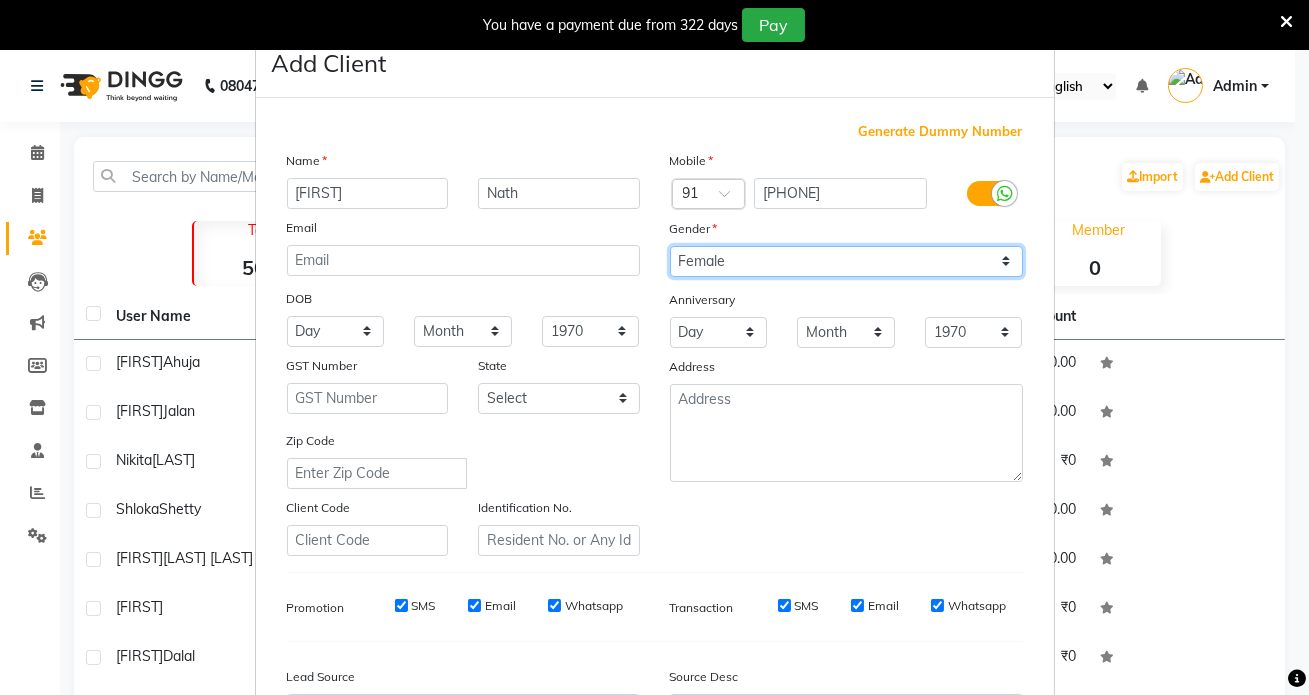 click on "Select Male Female Other Prefer Not To Say" at bounding box center [846, 261] 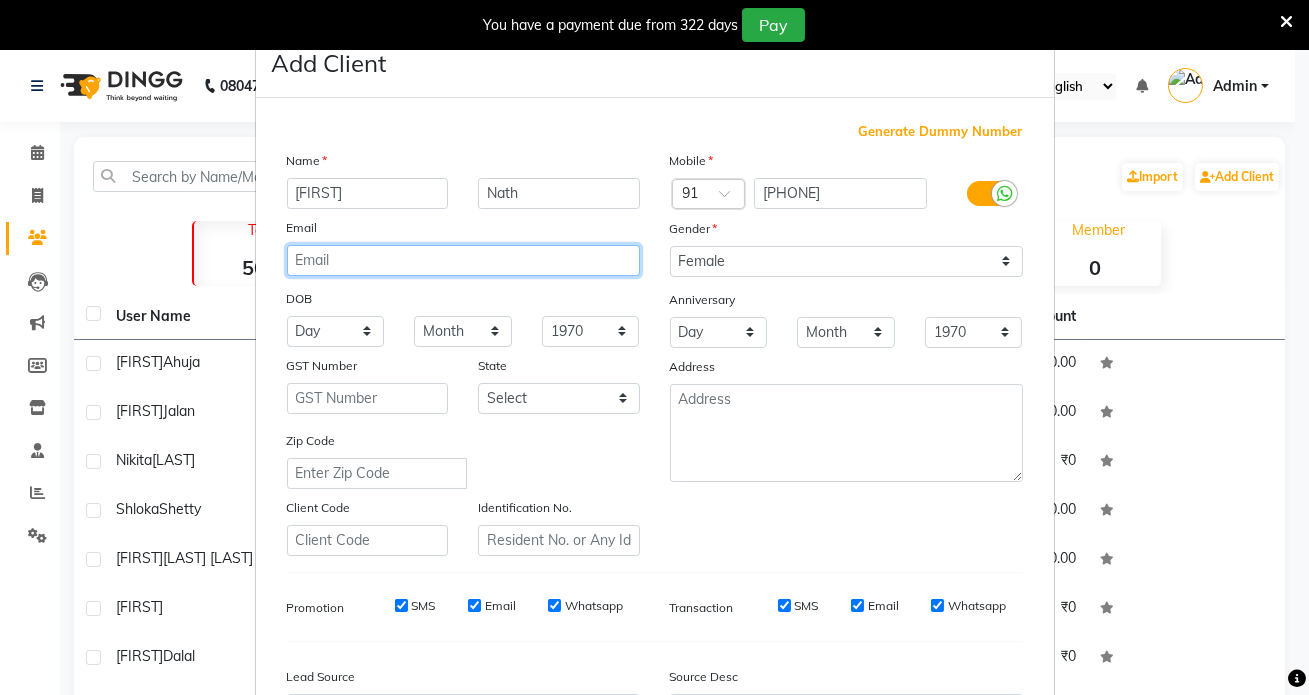 click at bounding box center (463, 260) 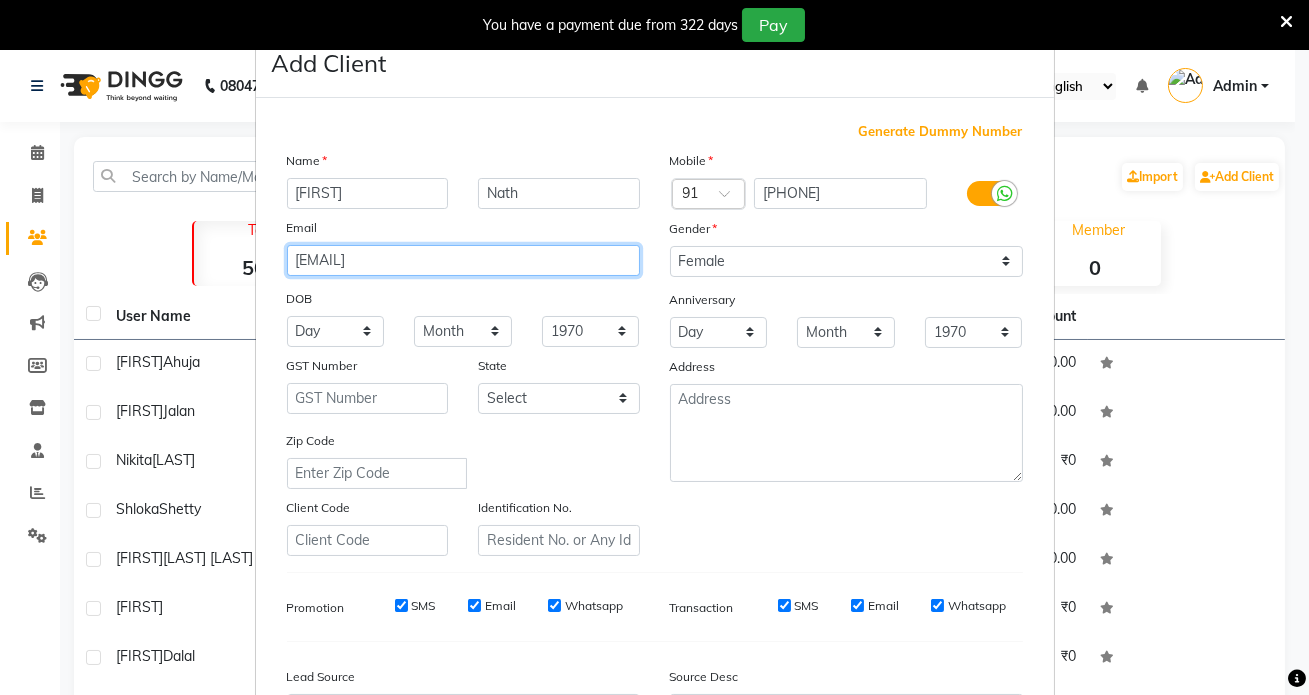 type on "[EMAIL]" 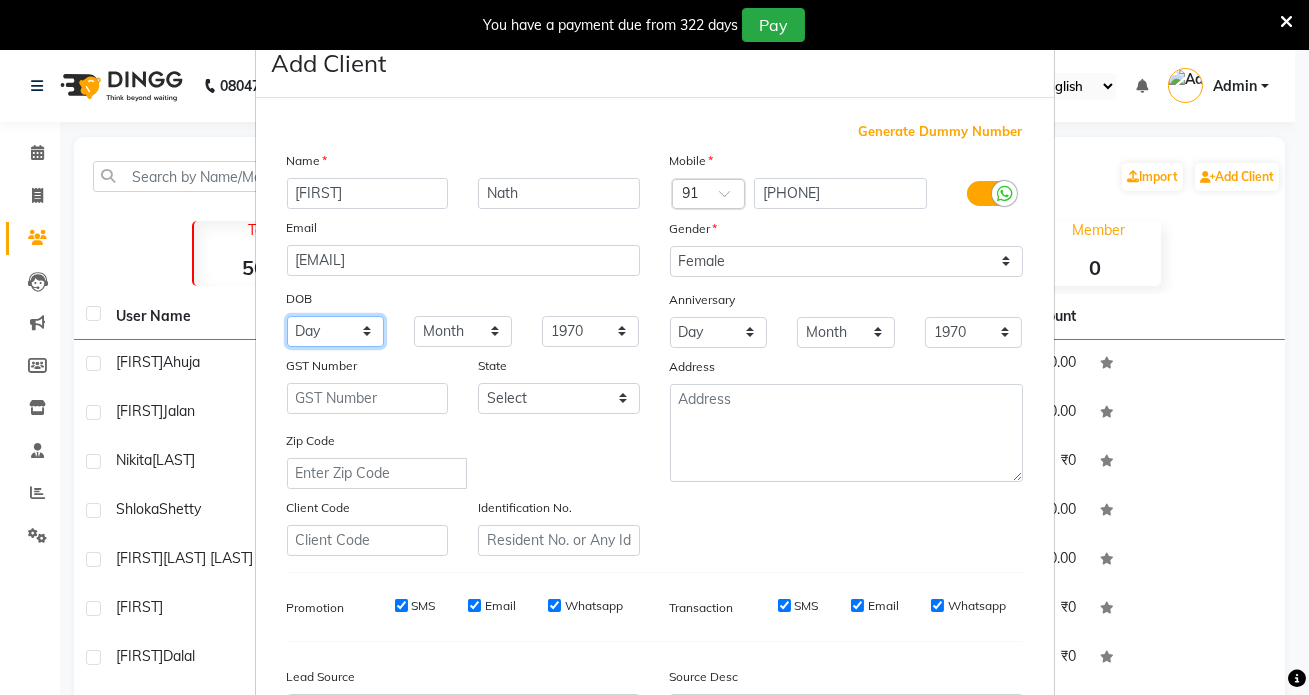 click on "Day 01 02 03 04 05 06 07 08 09 10 11 12 13 14 15 16 17 18 19 20 21 22 23 24 25 26 27 28 29 30 31" at bounding box center (336, 331) 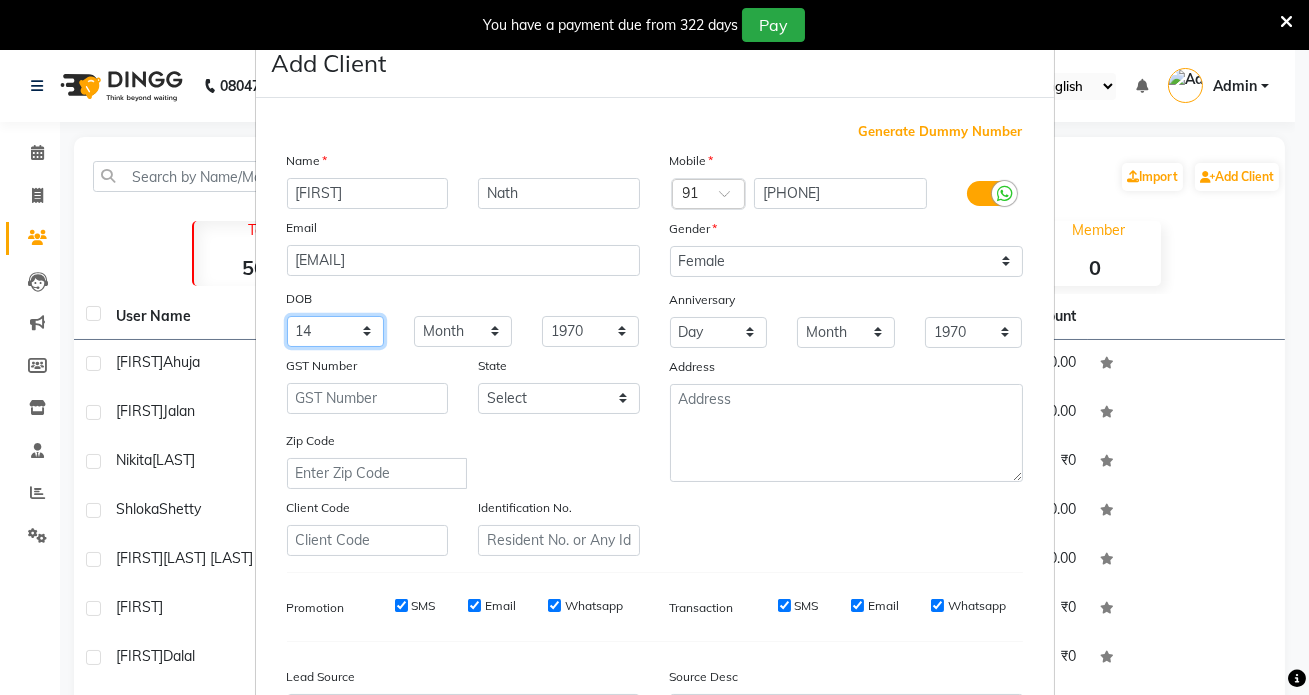 click on "Day 01 02 03 04 05 06 07 08 09 10 11 12 13 14 15 16 17 18 19 20 21 22 23 24 25 26 27 28 29 30 31" at bounding box center (336, 331) 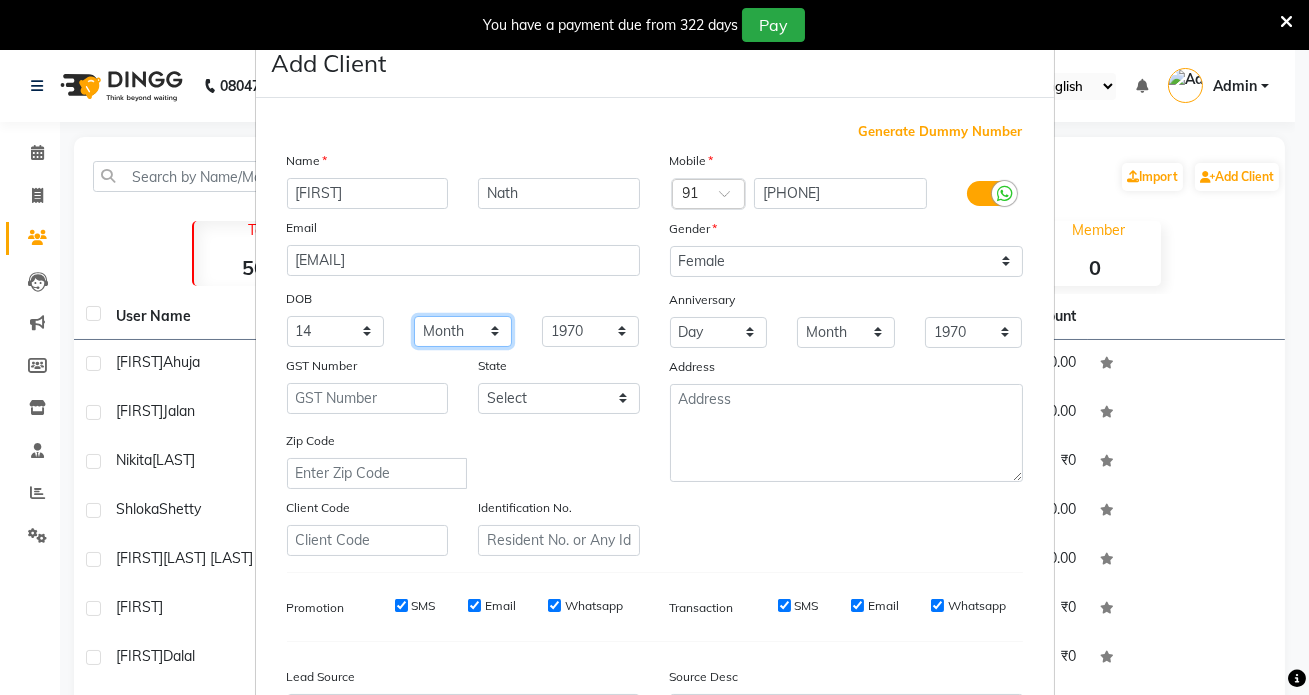 click on "Month January February March April May June July August September October November December" at bounding box center [463, 331] 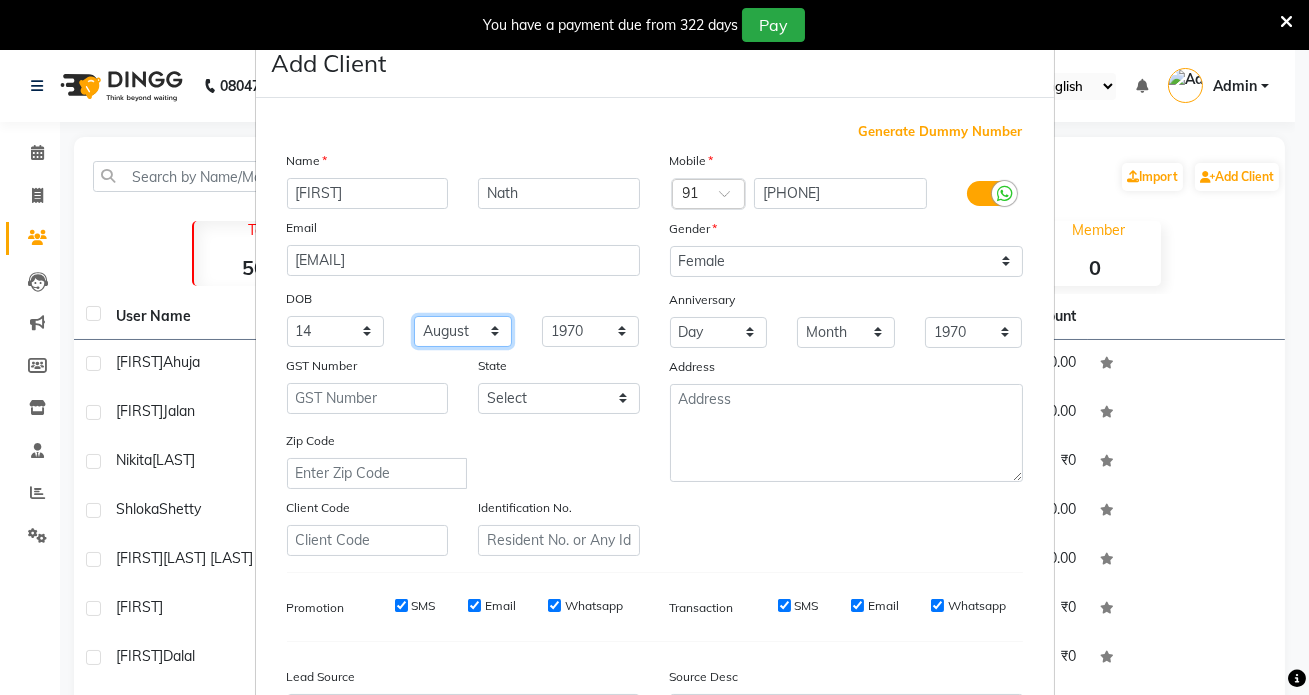click on "Month January February March April May June July August September October November December" at bounding box center [463, 331] 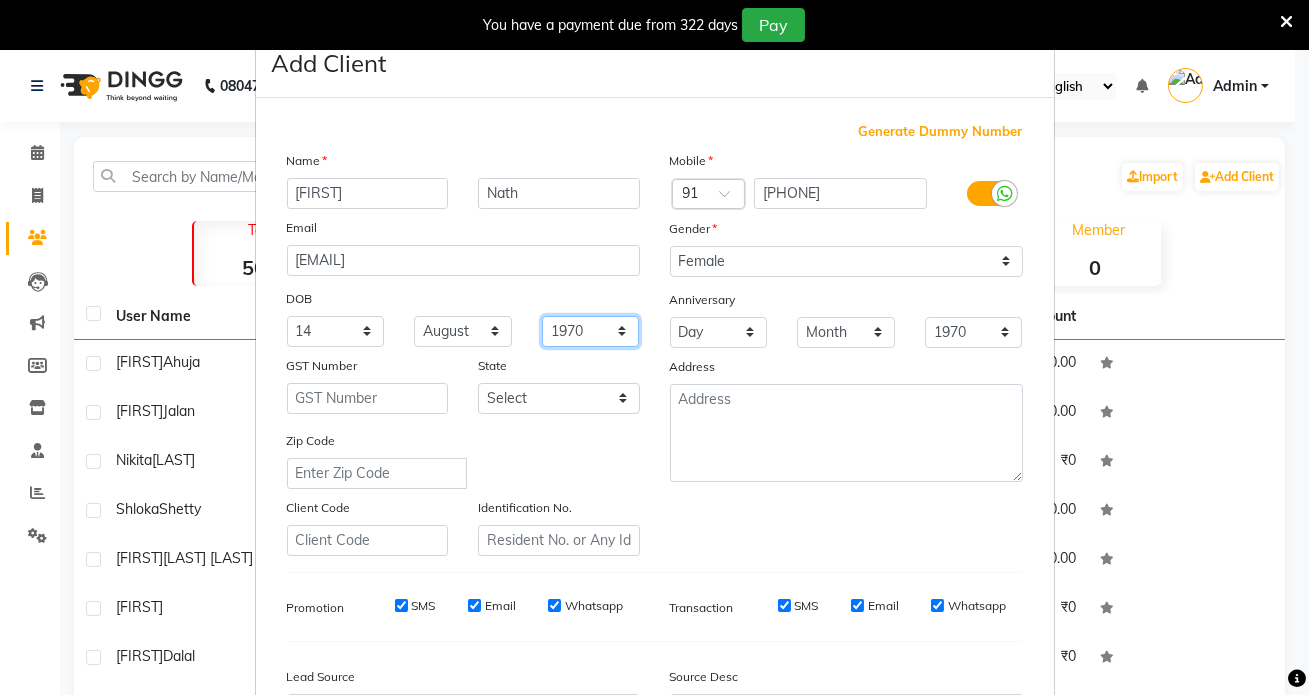 click on "1940 1941 1942 1943 1944 1945 1946 1947 1948 1949 1950 1951 1952 1953 1954 1955 1956 1957 1958 1959 1960 1961 1962 1963 1964 1965 1966 1967 1968 1969 1970 1971 1972 1973 1974 1975 1976 1977 1978 1979 1980 1981 1982 1983 1984 1985 1986 1987 1988 1989 1990 1991 1992 1993 1994 1995 1996 1997 1998 1999 2000 2001 2002 2003 2004 2005 2006 2007 2008 2009 2010 2011 2012 2013 2014 2015 2016 2017 2018 2019 2020 2021 2022 2023 2024" at bounding box center (591, 331) 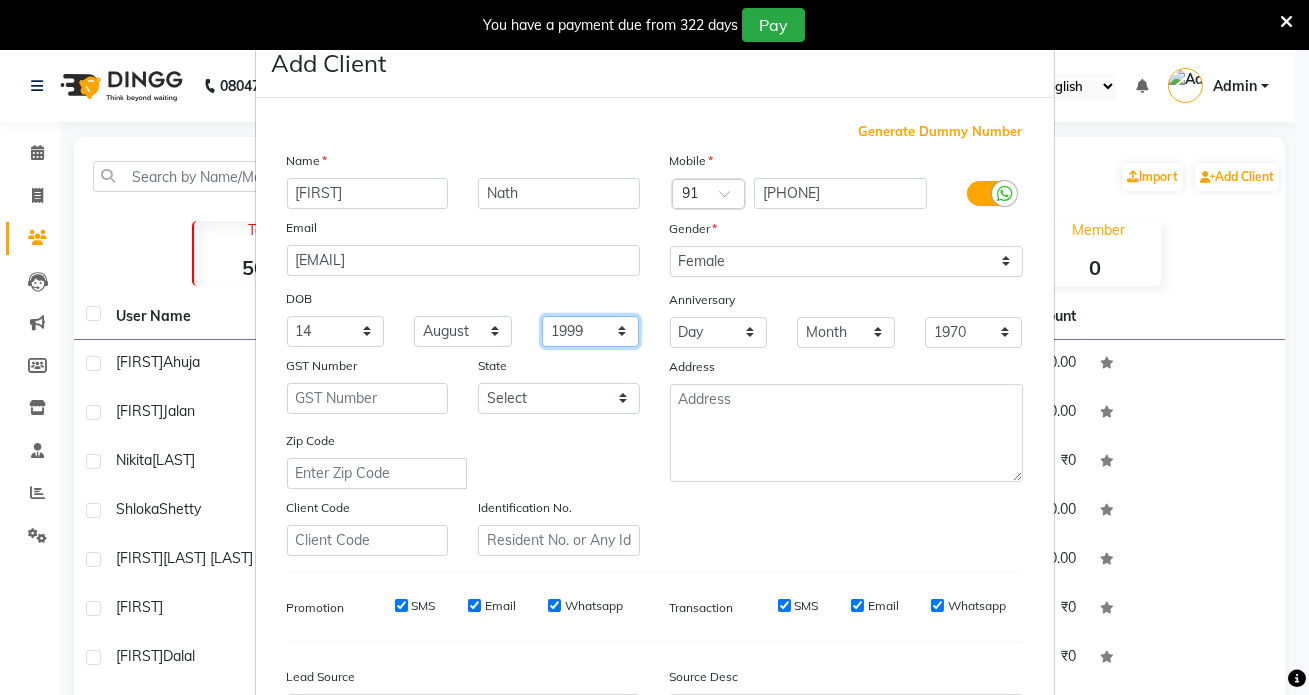 click on "1940 1941 1942 1943 1944 1945 1946 1947 1948 1949 1950 1951 1952 1953 1954 1955 1956 1957 1958 1959 1960 1961 1962 1963 1964 1965 1966 1967 1968 1969 1970 1971 1972 1973 1974 1975 1976 1977 1978 1979 1980 1981 1982 1983 1984 1985 1986 1987 1988 1989 1990 1991 1992 1993 1994 1995 1996 1997 1998 1999 2000 2001 2002 2003 2004 2005 2006 2007 2008 2009 2010 2011 2012 2013 2014 2015 2016 2017 2018 2019 2020 2021 2022 2023 2024" at bounding box center [591, 331] 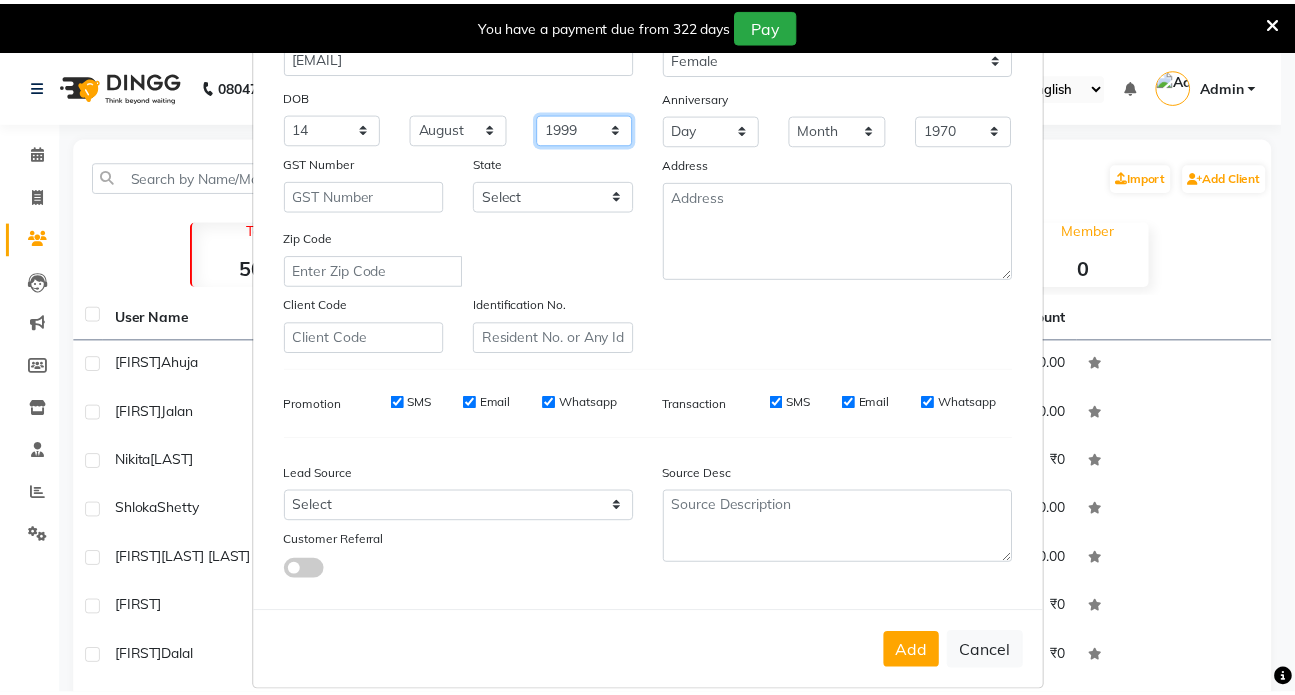 scroll, scrollTop: 233, scrollLeft: 0, axis: vertical 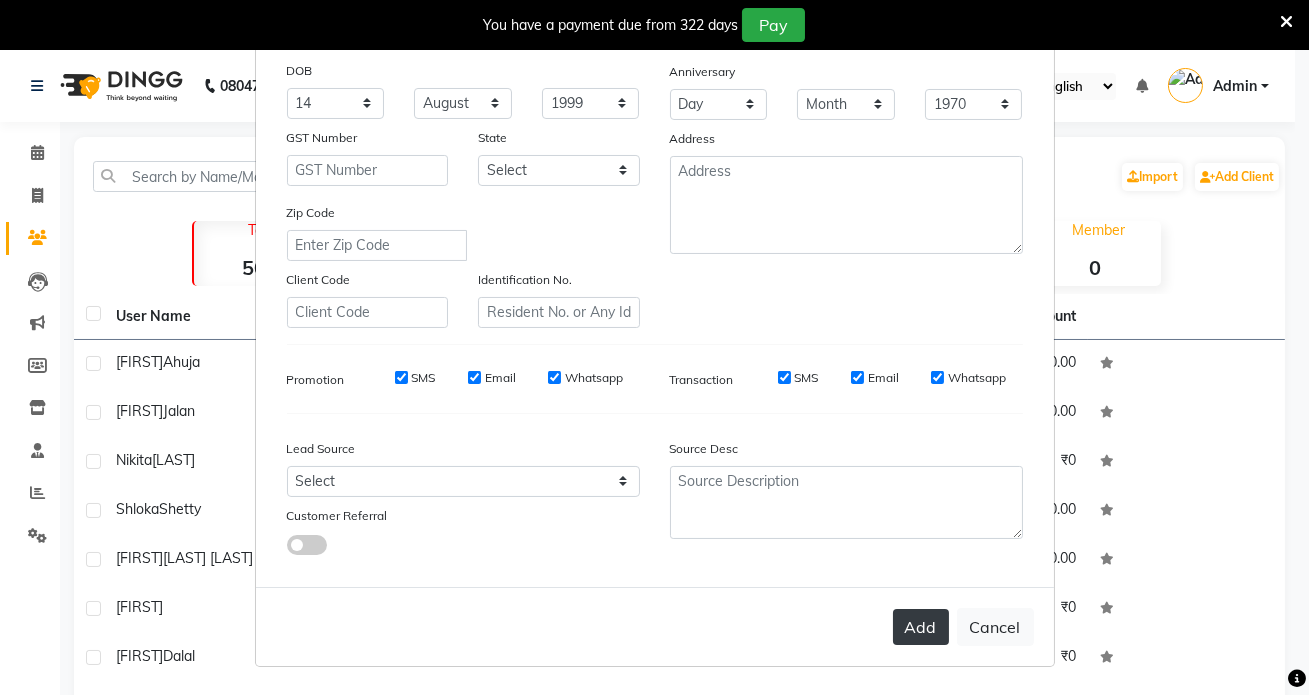 click on "Add" at bounding box center (921, 627) 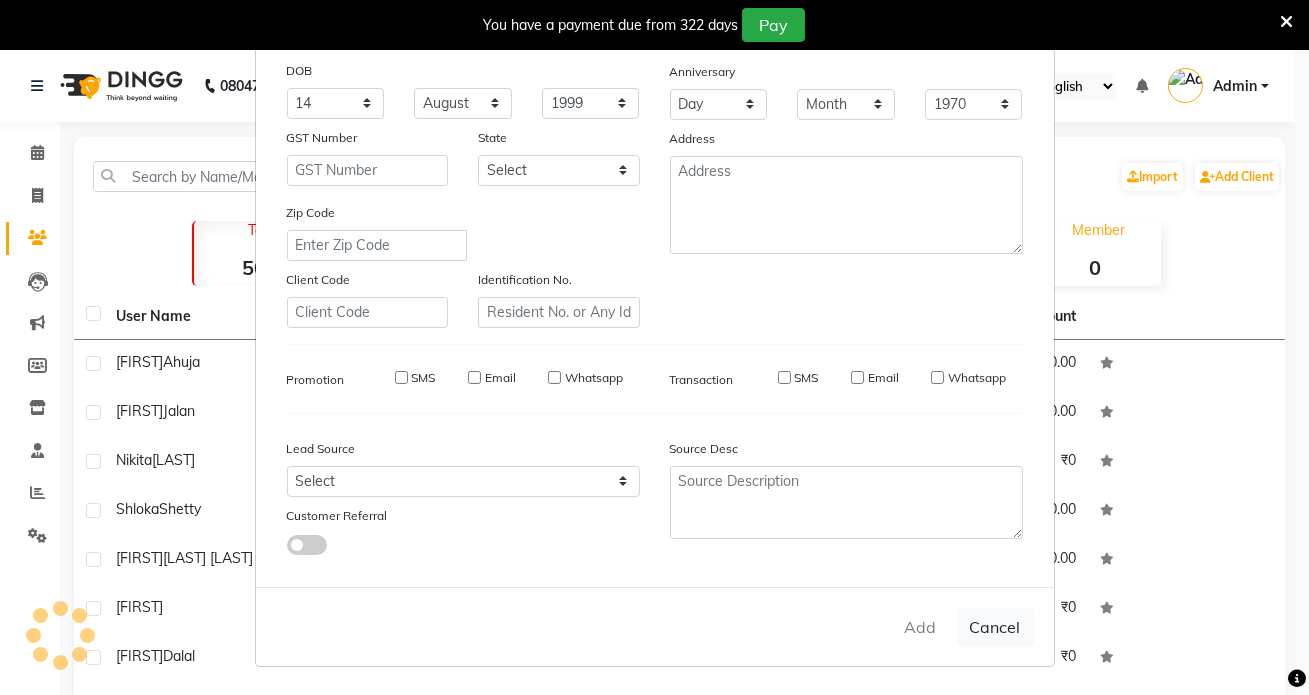 type 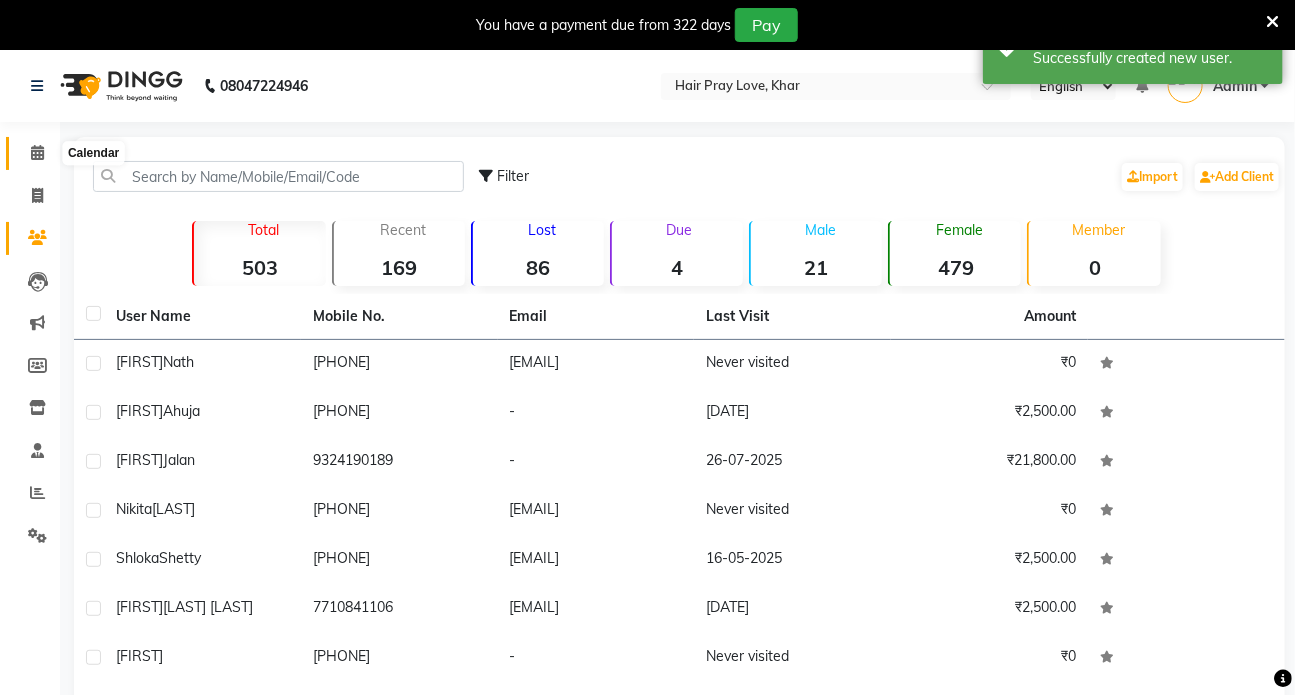 click 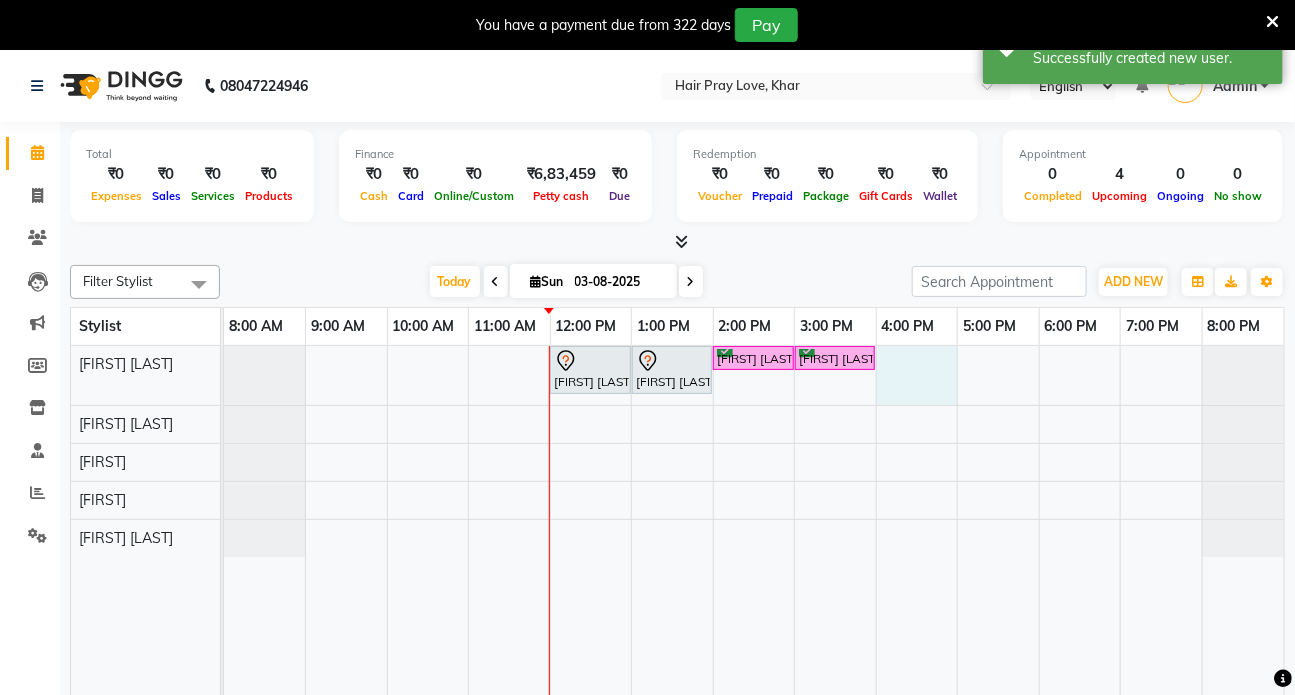 click on "nikita vora, TK01, 12:00 PM-01:00 PM, Botox - Medium Hair             nikita vora, TK01, 01:00 PM-02:00 PM, Loreal Hair Spa With B/D - Long Hair     Madhuri Jalan, TK02, 02:00 PM-03:00 PM, Hair - Hair Cut - Vans     nikuntha ahuja, TK03, 03:00 PM-04:00 PM, Hair - Hair Cut - Vans" at bounding box center [754, 535] 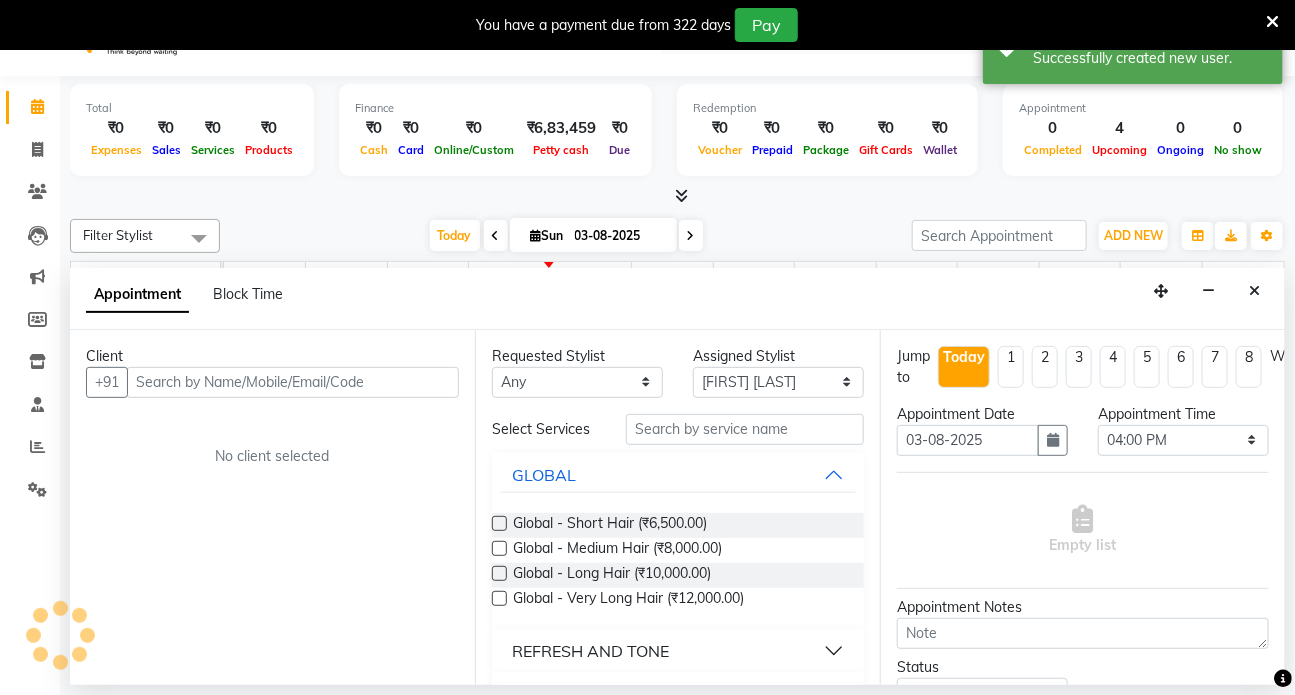 scroll, scrollTop: 50, scrollLeft: 0, axis: vertical 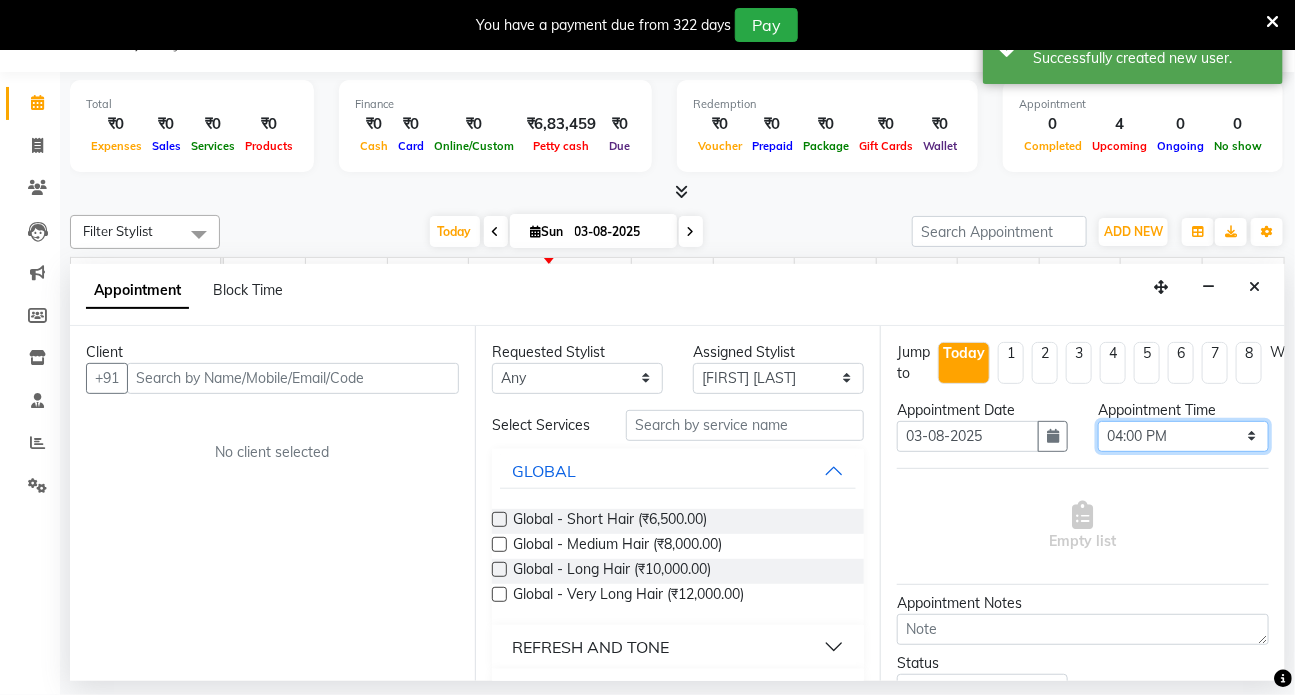 click on "Select 09:00 AM 09:15 AM 09:30 AM 09:45 AM 10:00 AM 10:15 AM 10:30 AM 10:45 AM 11:00 AM 11:15 AM 11:30 AM 11:45 AM 12:00 PM 12:15 PM 12:30 PM 12:45 PM 01:00 PM 01:15 PM 01:30 PM 01:45 PM 02:00 PM 02:15 PM 02:30 PM 02:45 PM 03:00 PM 03:15 PM 03:30 PM 03:45 PM 04:00 PM 04:15 PM 04:30 PM 04:45 PM 05:00 PM 05:15 PM 05:30 PM 05:45 PM 06:00 PM 06:15 PM 06:30 PM 06:45 PM 07:00 PM 07:15 PM 07:30 PM 07:45 PM 08:00 PM" at bounding box center (1183, 436) 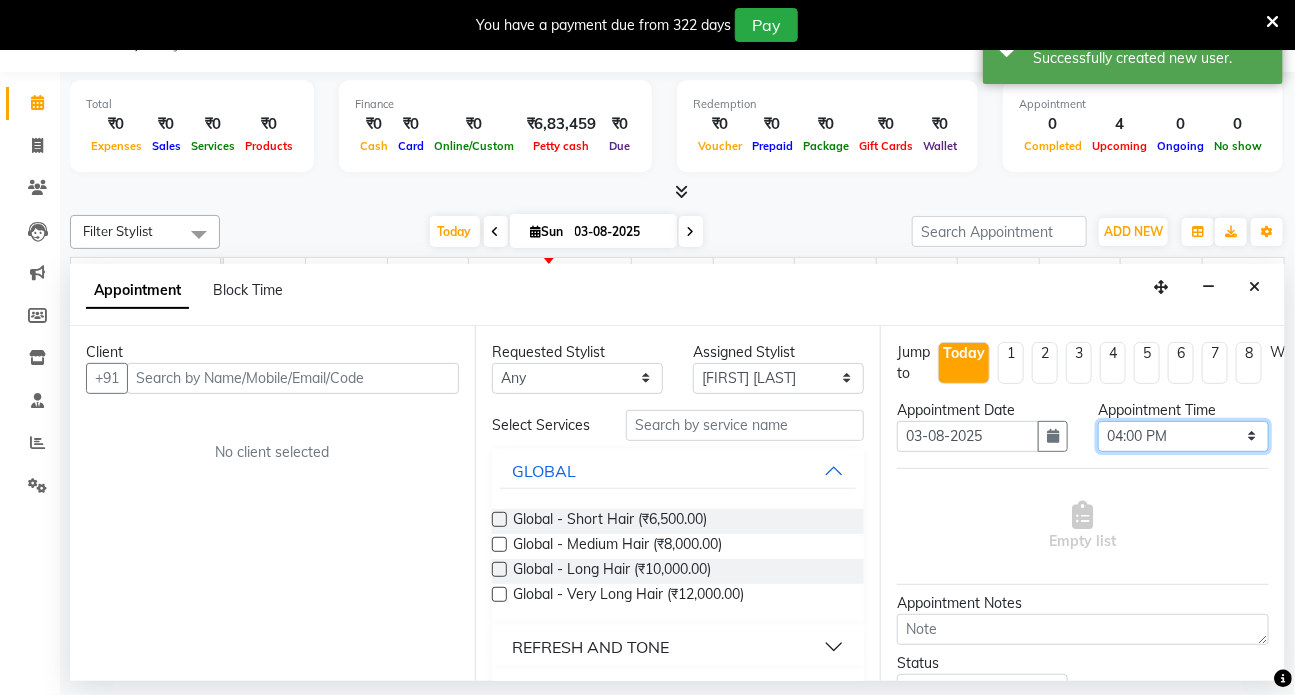select on "990" 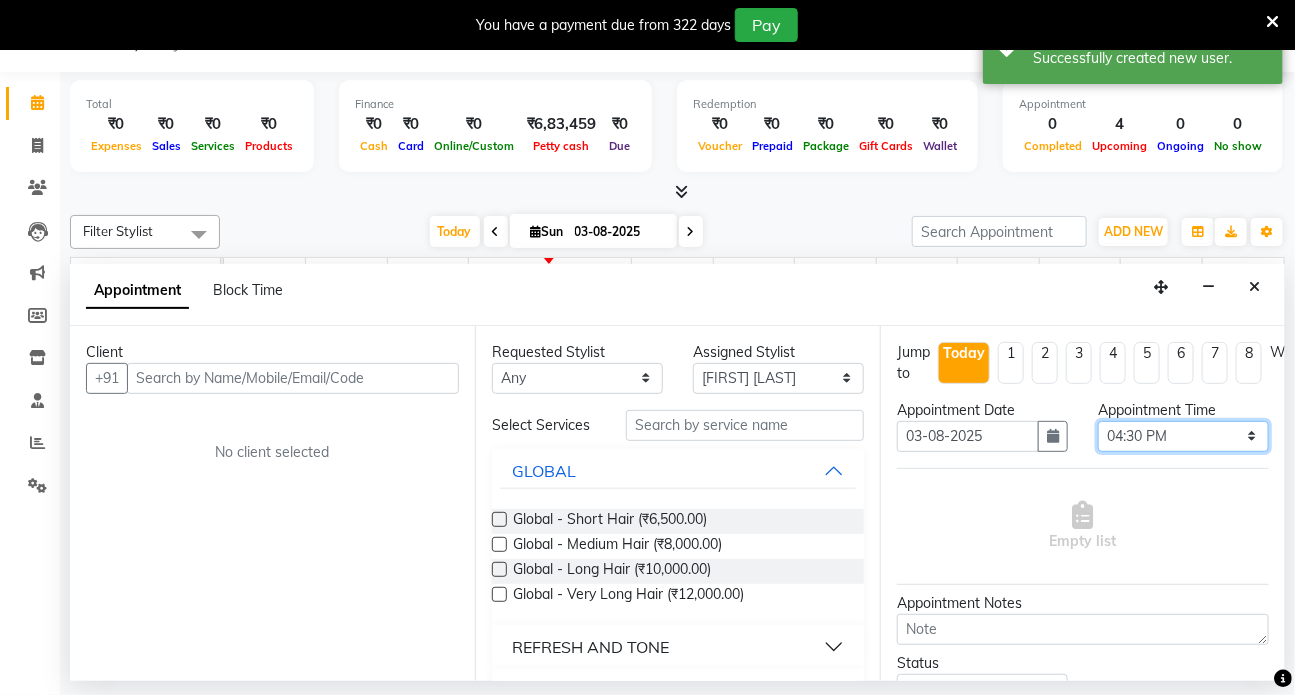 click on "Select 09:00 AM 09:15 AM 09:30 AM 09:45 AM 10:00 AM 10:15 AM 10:30 AM 10:45 AM 11:00 AM 11:15 AM 11:30 AM 11:45 AM 12:00 PM 12:15 PM 12:30 PM 12:45 PM 01:00 PM 01:15 PM 01:30 PM 01:45 PM 02:00 PM 02:15 PM 02:30 PM 02:45 PM 03:00 PM 03:15 PM 03:30 PM 03:45 PM 04:00 PM 04:15 PM 04:30 PM 04:45 PM 05:00 PM 05:15 PM 05:30 PM 05:45 PM 06:00 PM 06:15 PM 06:30 PM 06:45 PM 07:00 PM 07:15 PM 07:30 PM 07:45 PM 08:00 PM" at bounding box center [1183, 436] 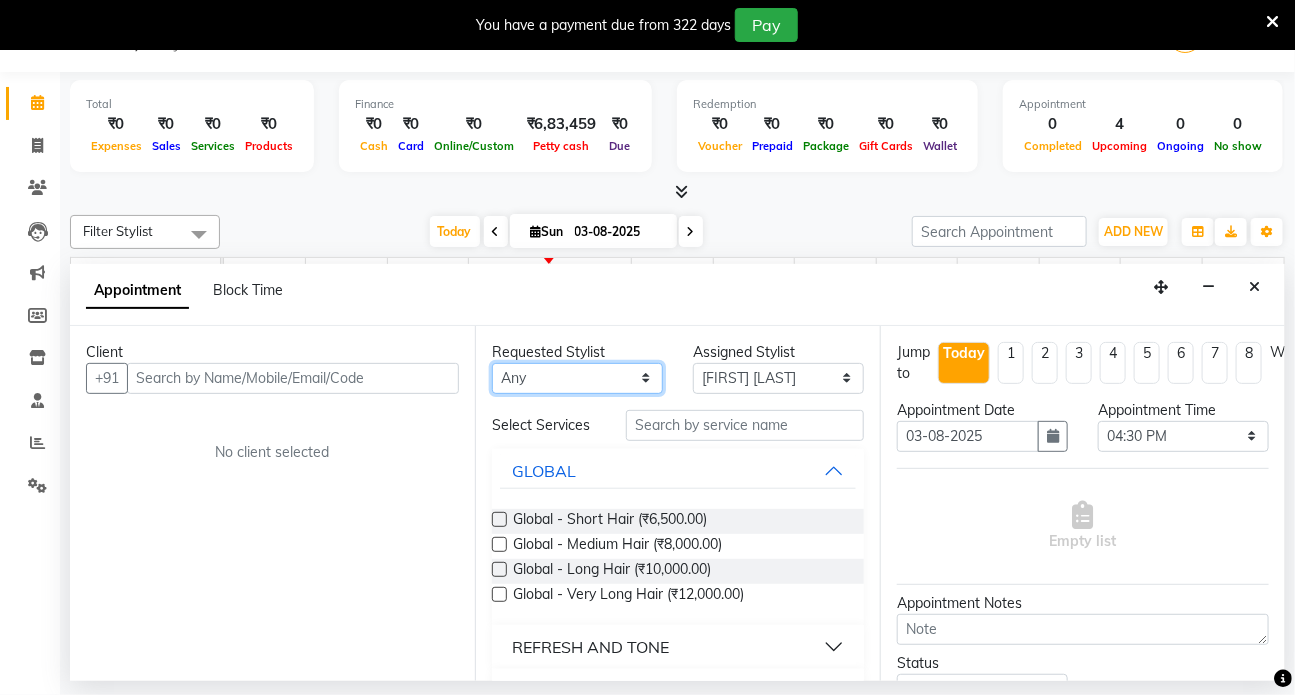 click on "Any Sasha Tanvi Nakashe Tanvi Yogesh Mhatre Vaneesa Mendes Winston" at bounding box center (577, 378) 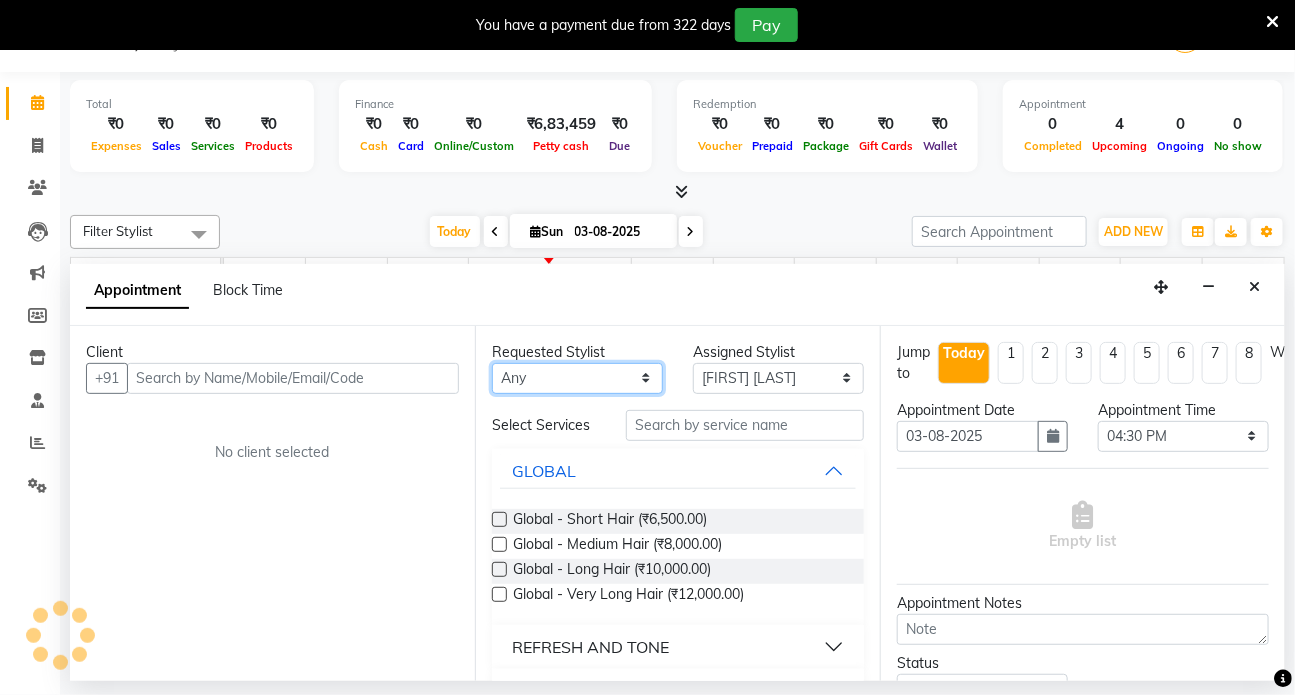select on "54376" 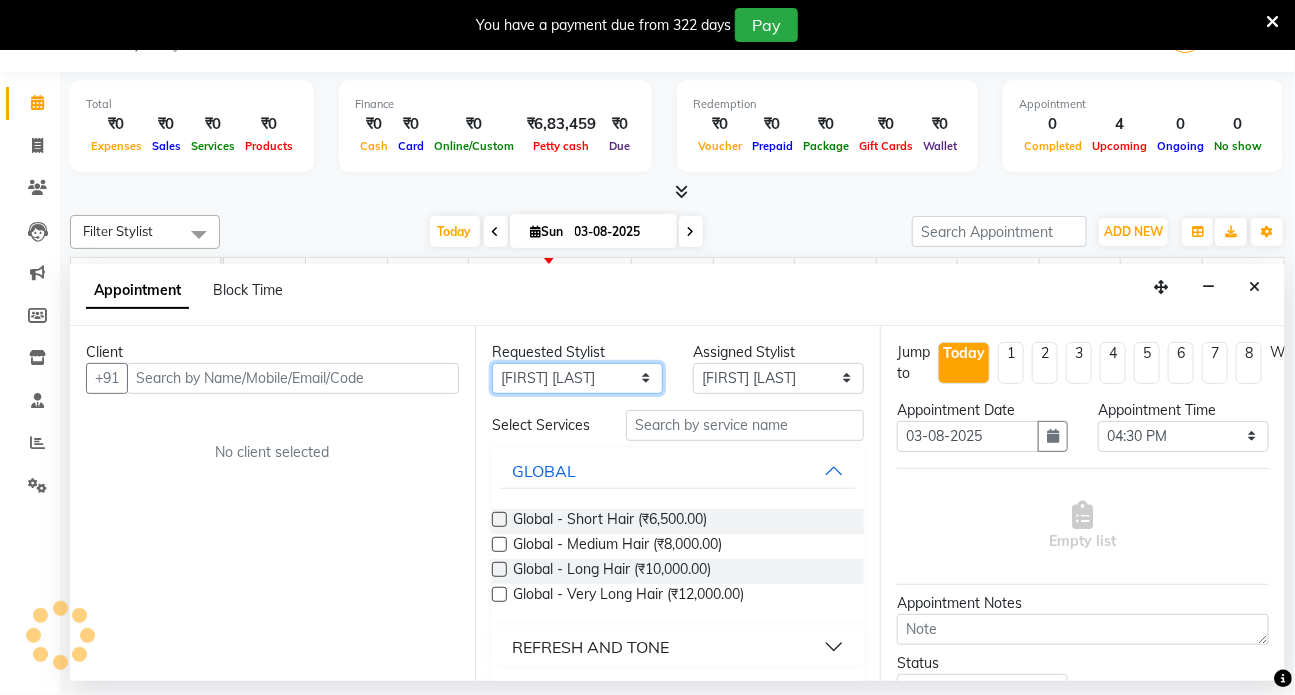 click on "Any Sasha Tanvi Nakashe Tanvi Yogesh Mhatre Vaneesa Mendes Winston" at bounding box center [577, 378] 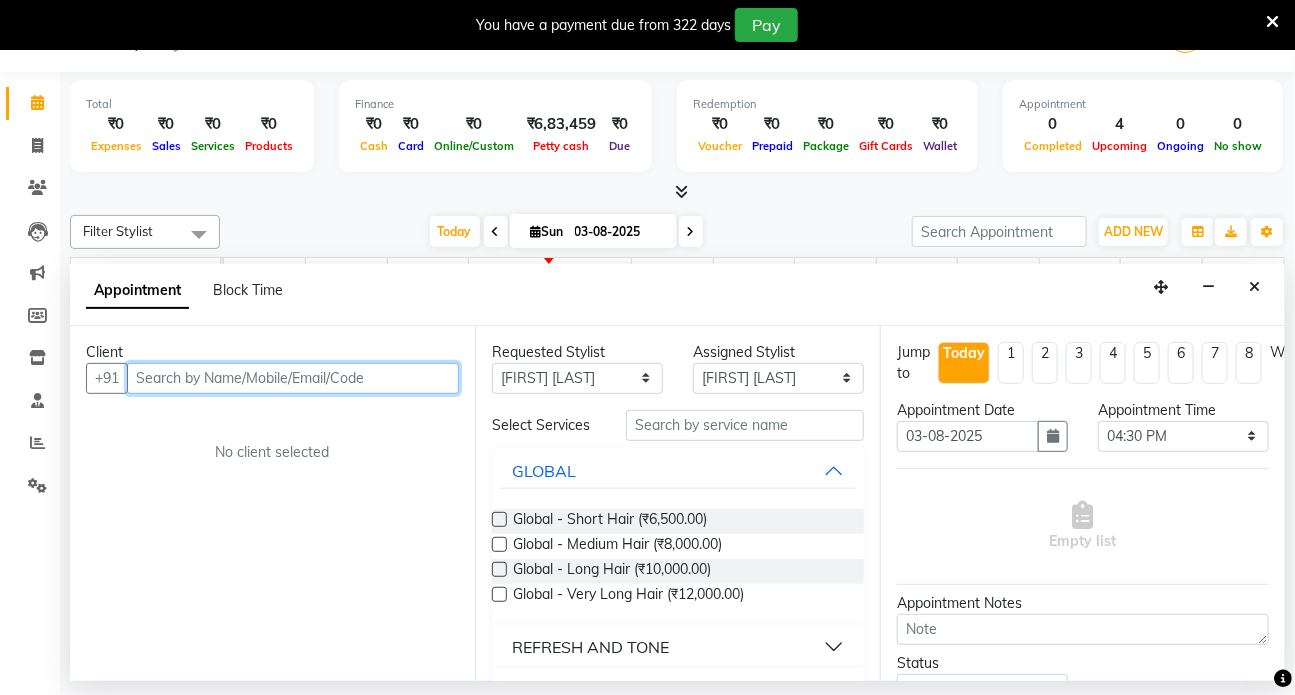 click at bounding box center (293, 378) 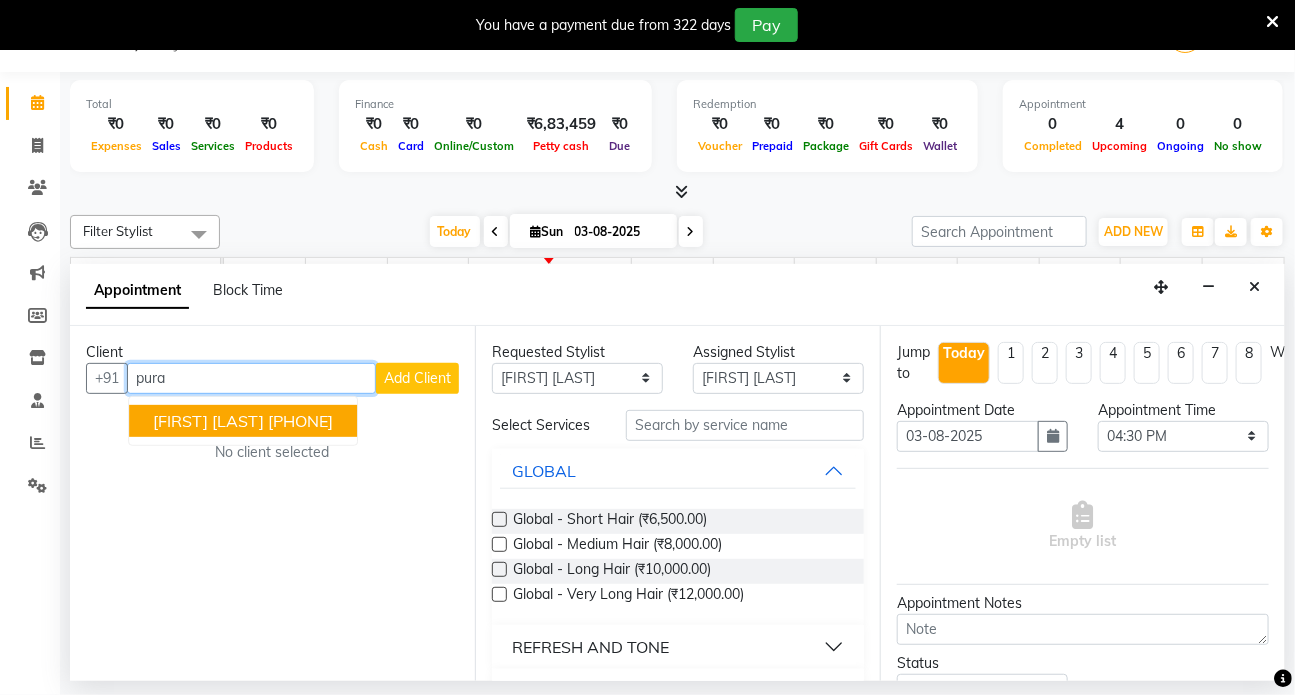 click on "Puravi Nath" at bounding box center (208, 421) 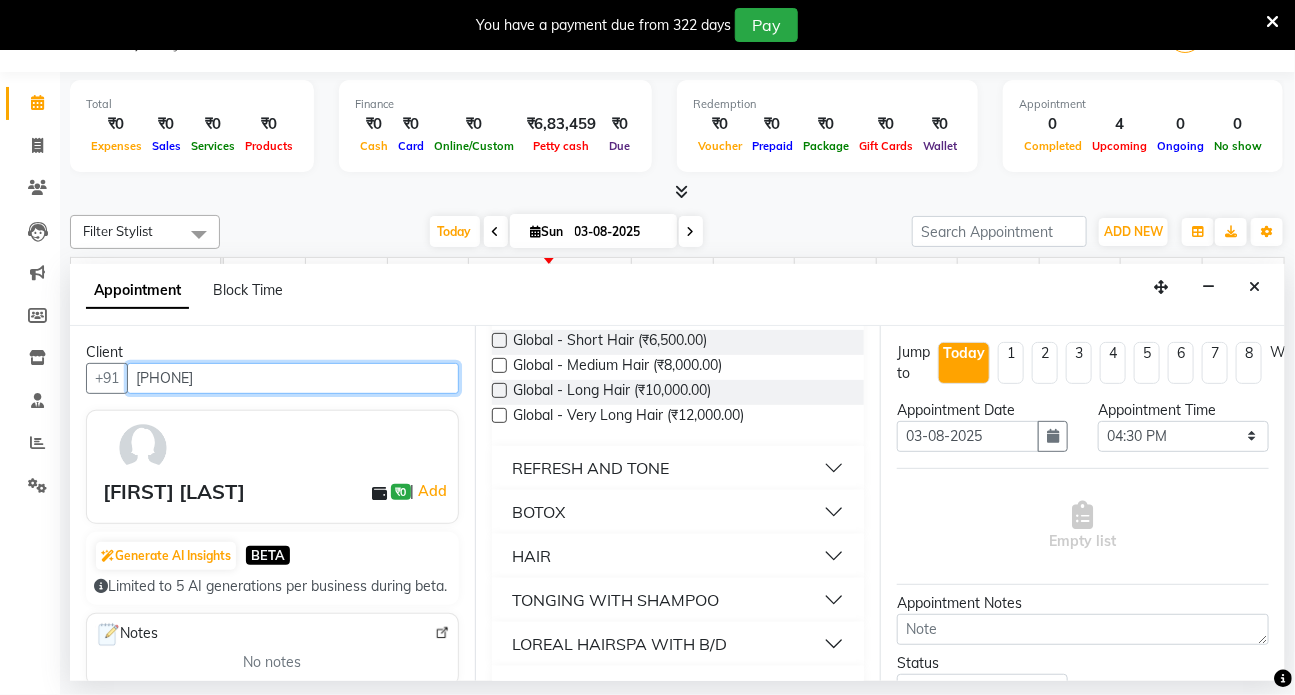 scroll, scrollTop: 181, scrollLeft: 0, axis: vertical 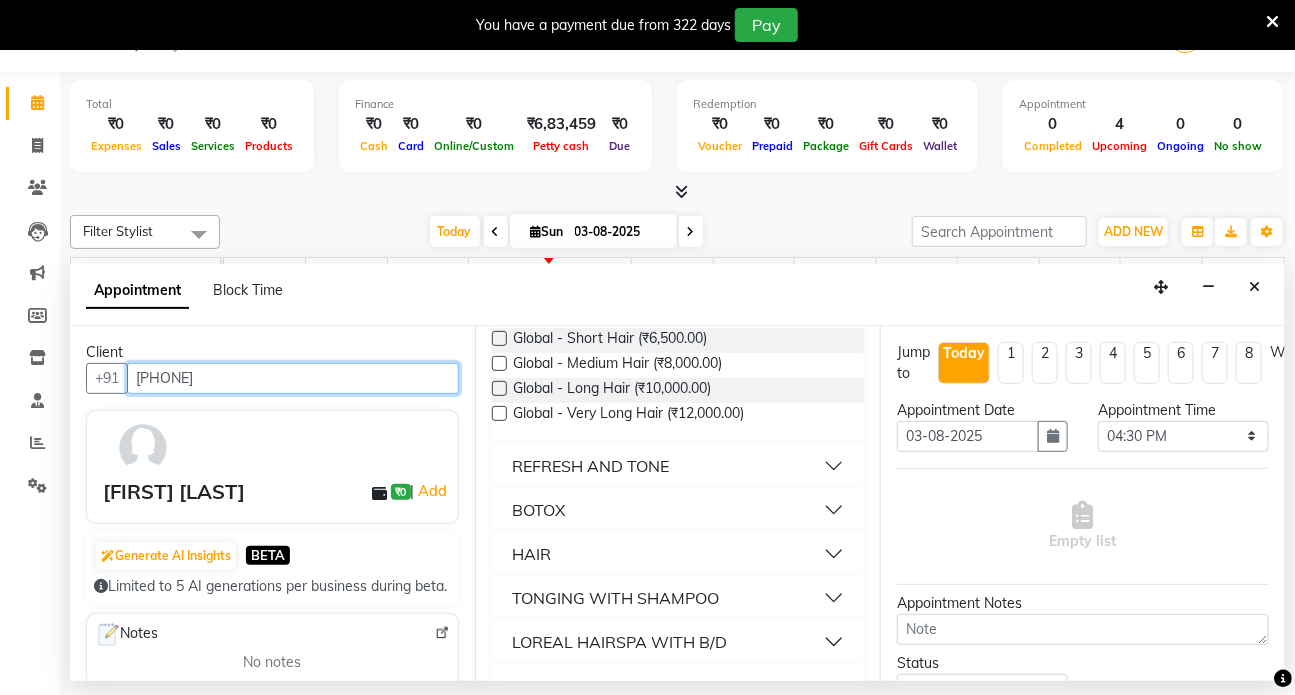 type on "[PHONE]" 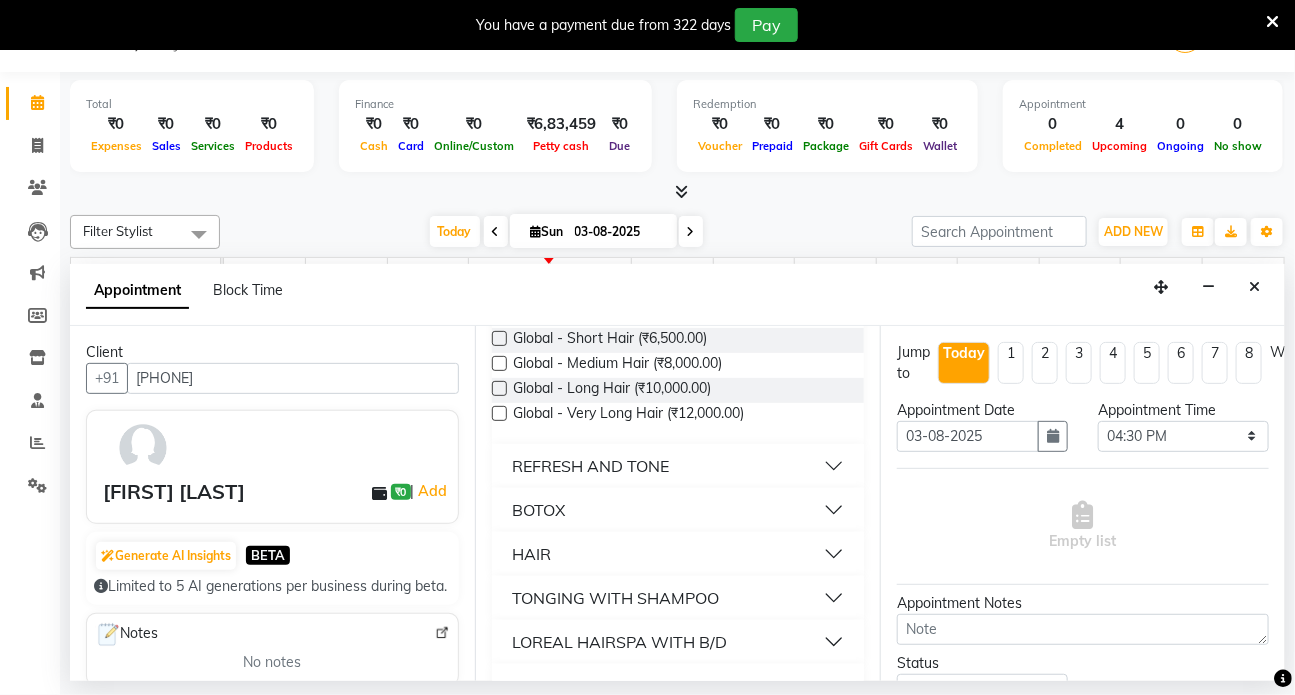 click on "HAIR" at bounding box center (678, 554) 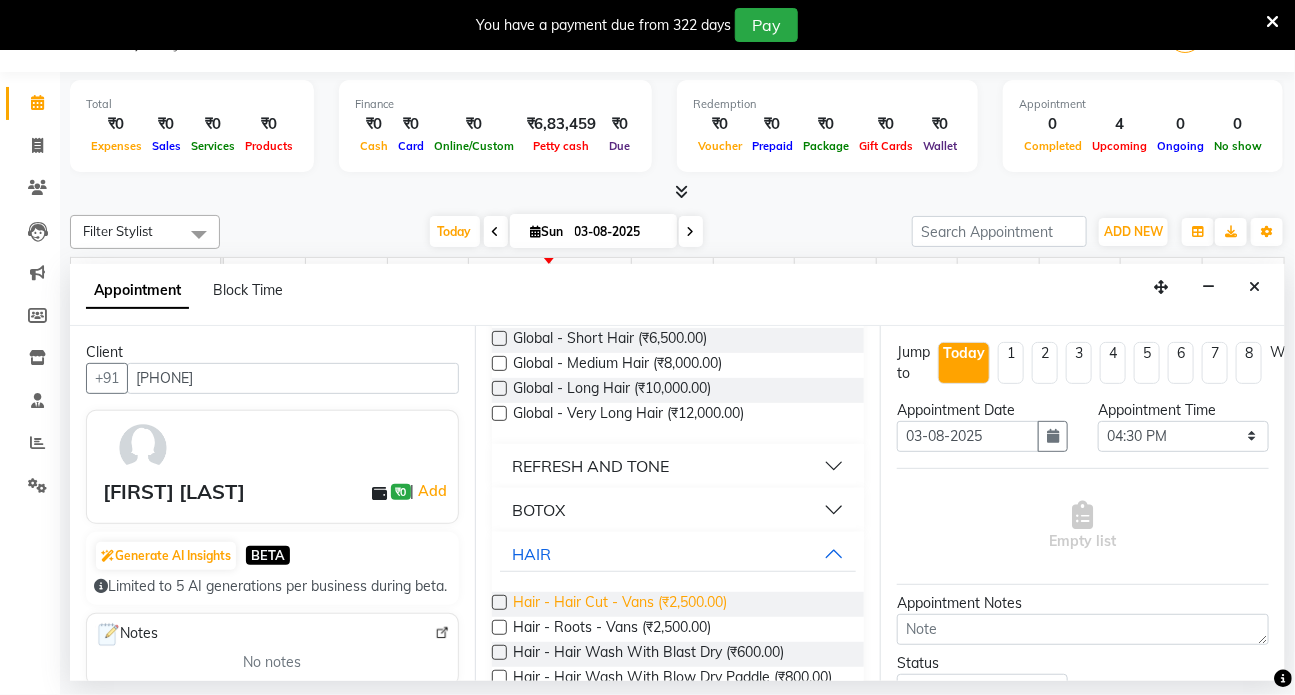 click on "Hair - Hair Cut - Vans (₹2,500.00)" at bounding box center (620, 604) 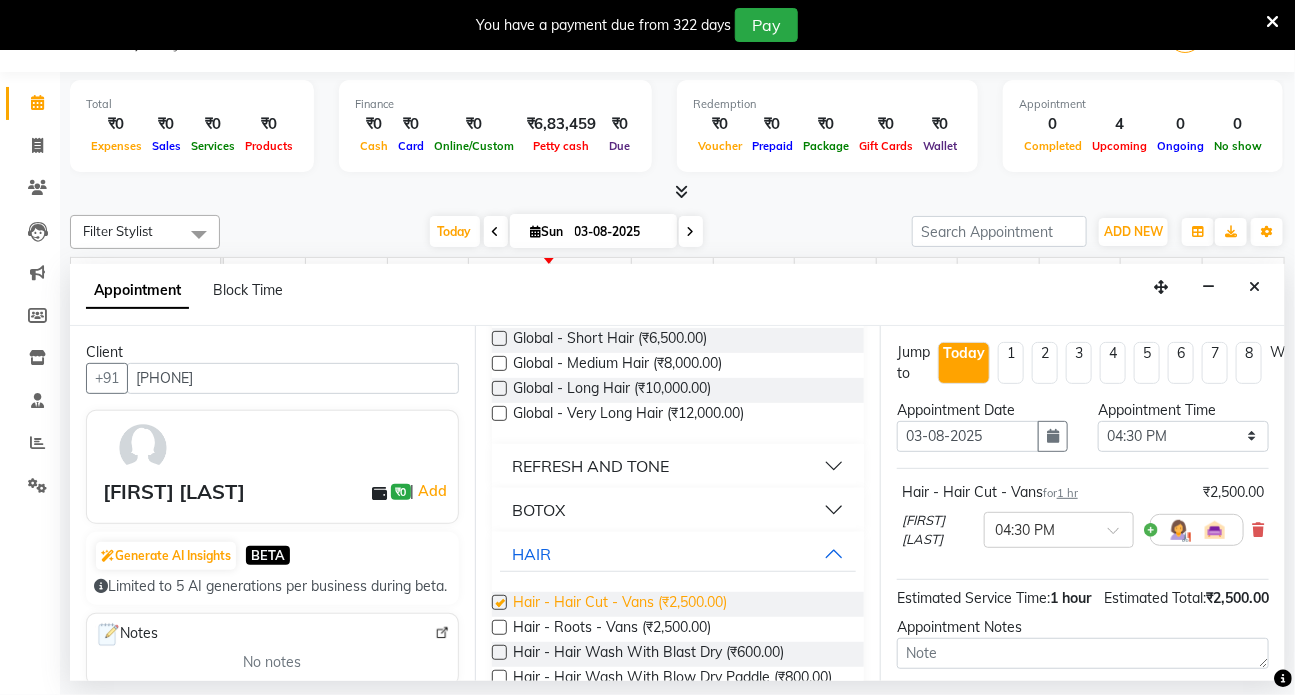 checkbox on "false" 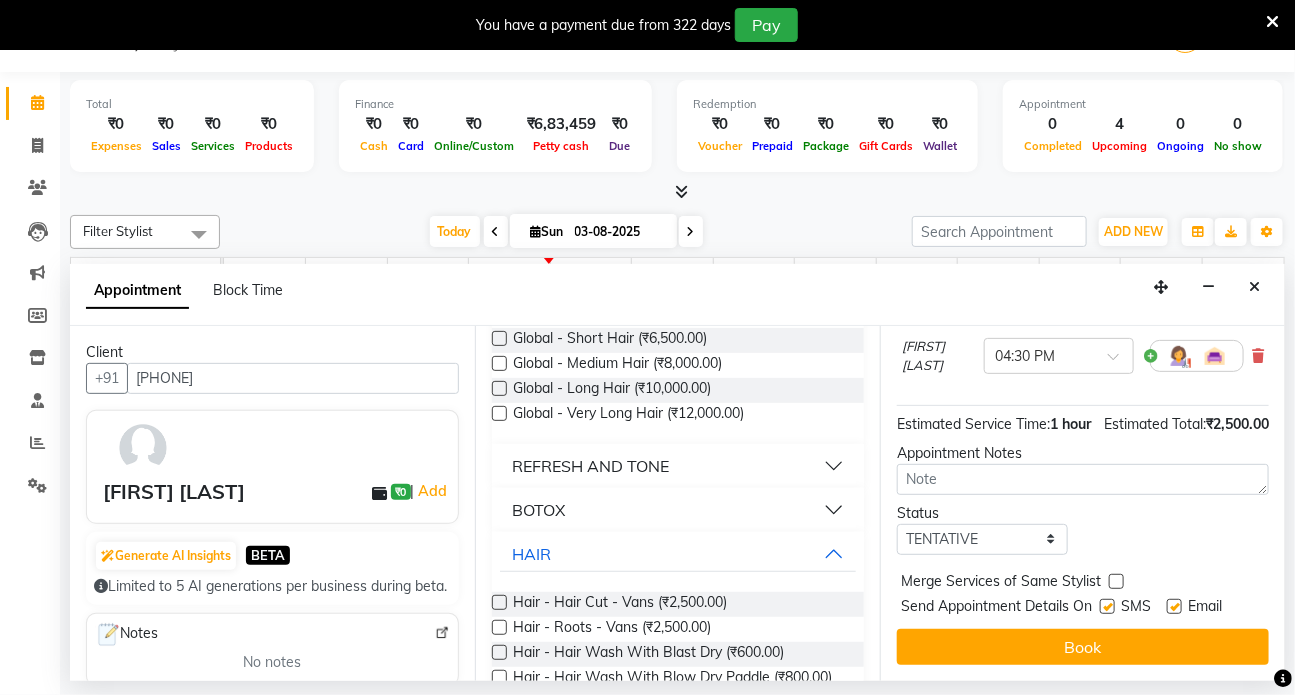 scroll, scrollTop: 208, scrollLeft: 0, axis: vertical 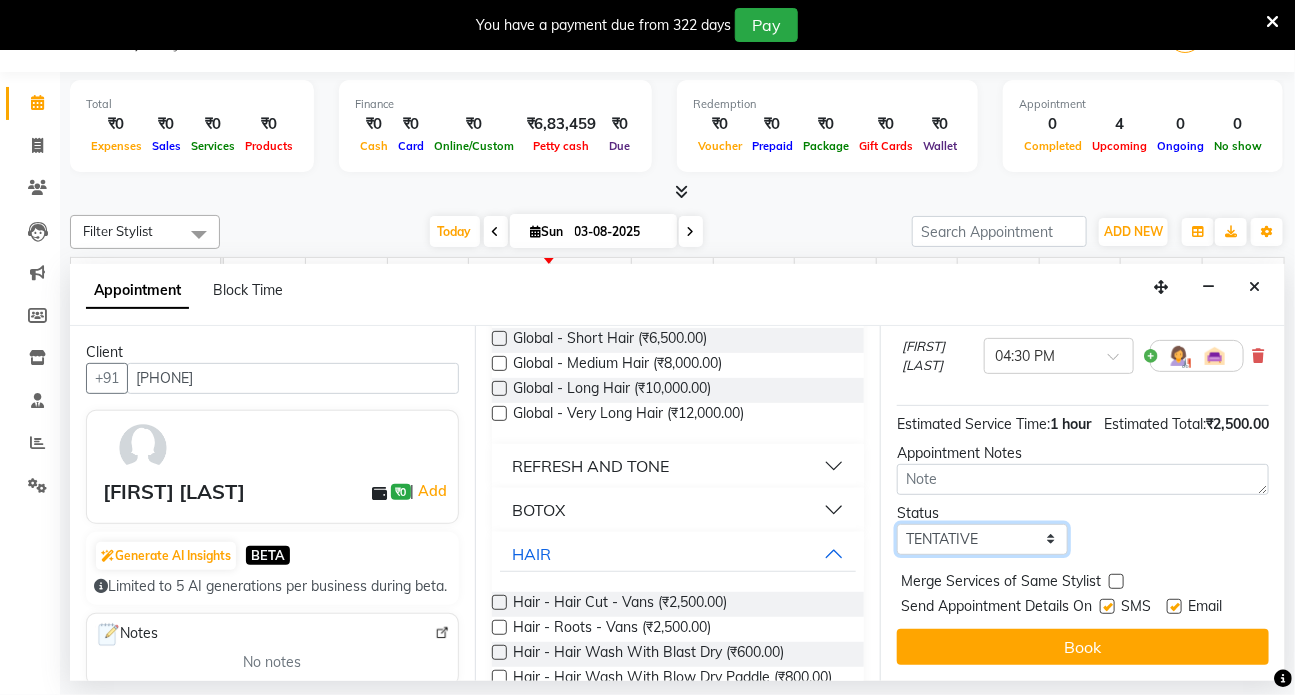 click on "Select TENTATIVE CONFIRM CHECK-IN UPCOMING" at bounding box center [982, 539] 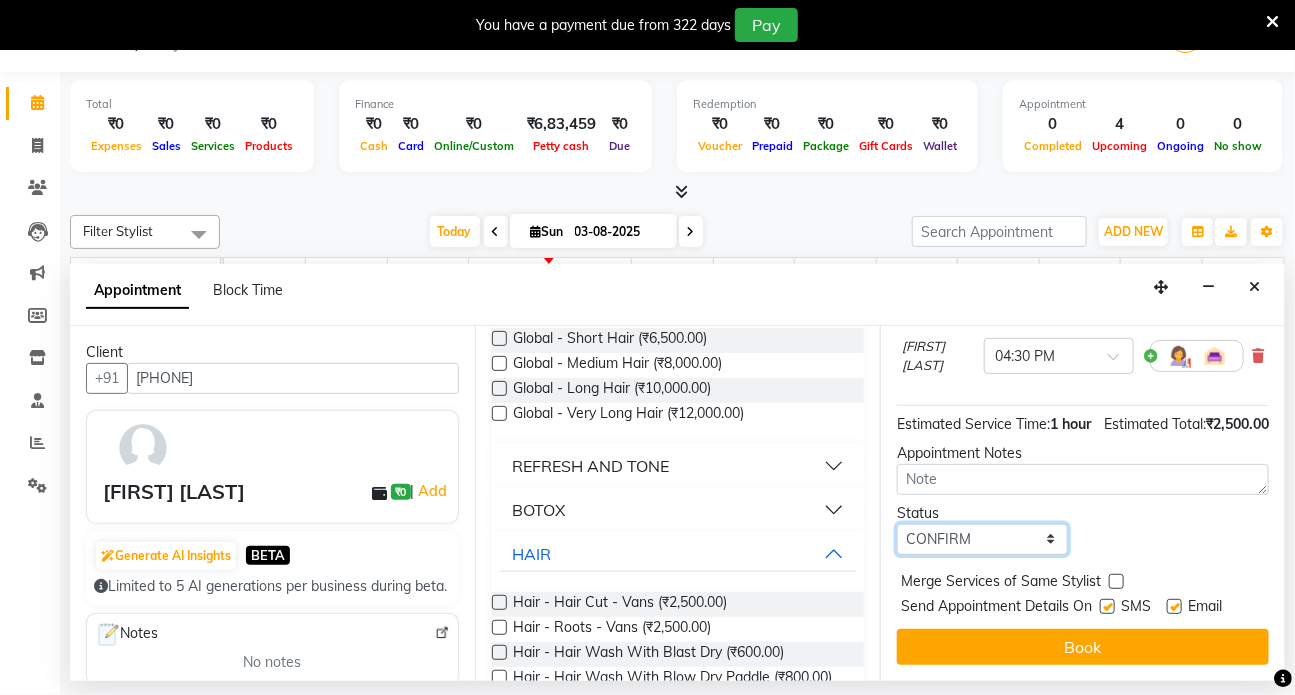 click on "Select TENTATIVE CONFIRM CHECK-IN UPCOMING" at bounding box center [982, 539] 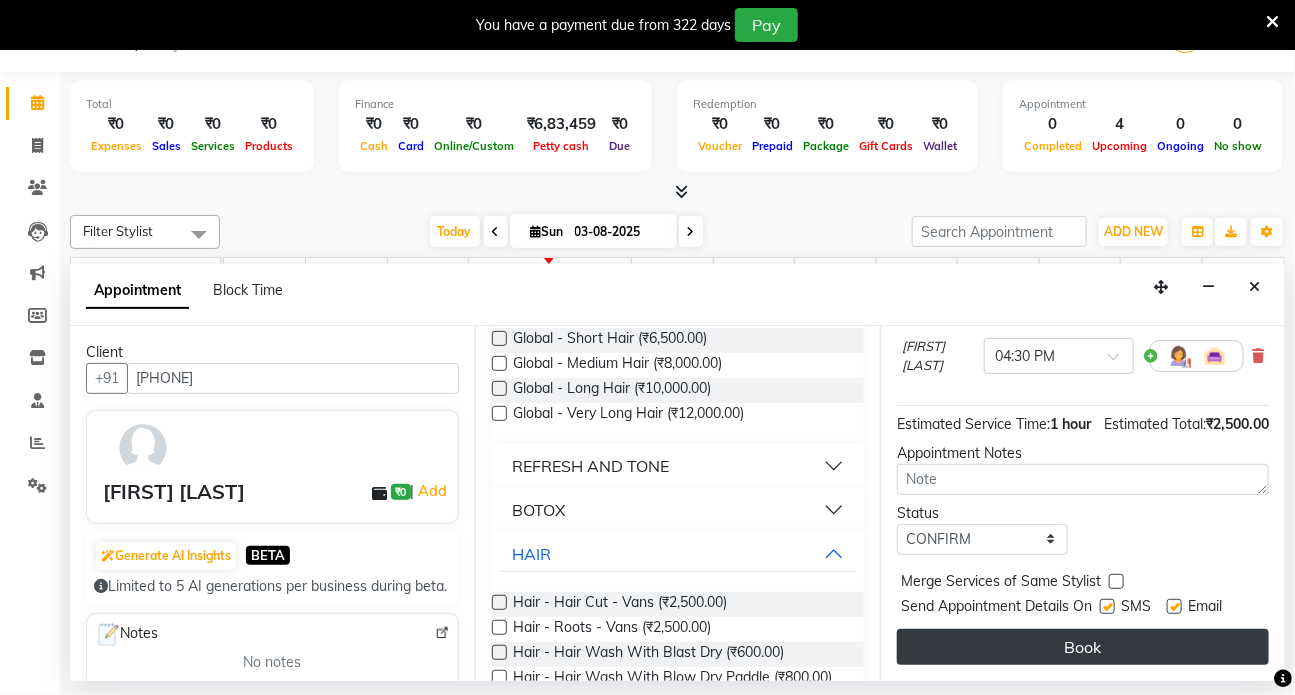 click on "Book" at bounding box center (1083, 647) 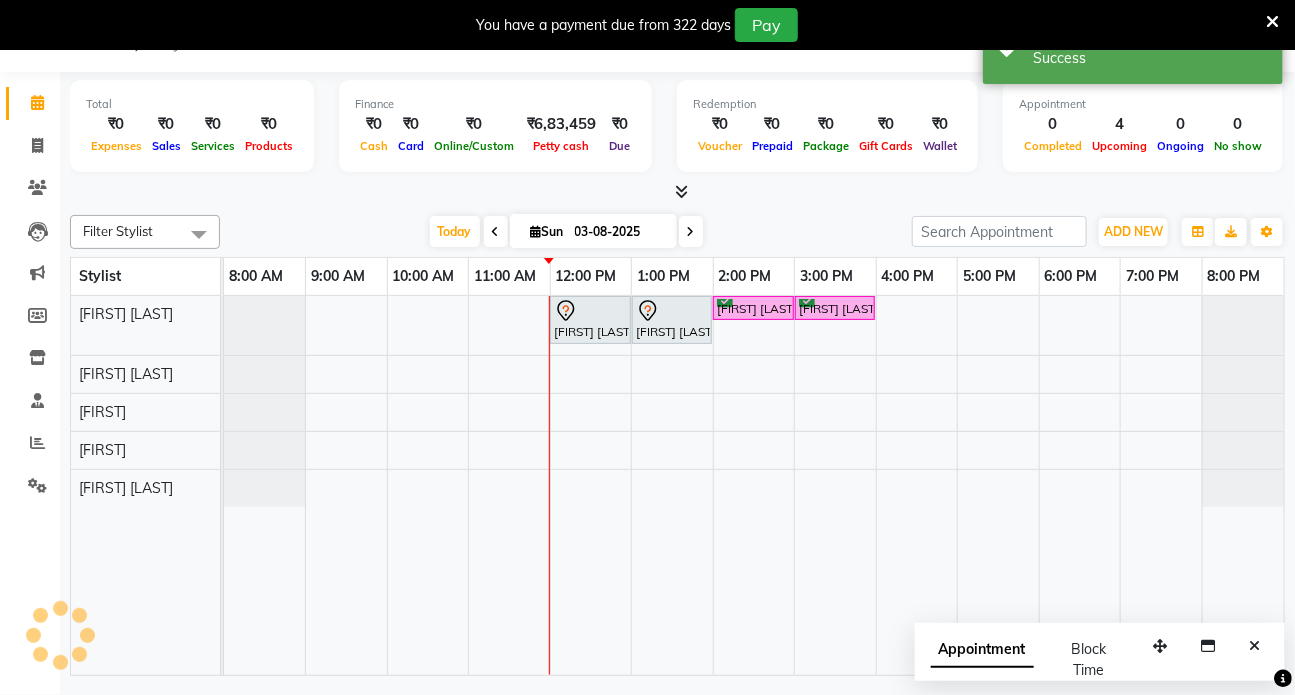 scroll, scrollTop: 0, scrollLeft: 0, axis: both 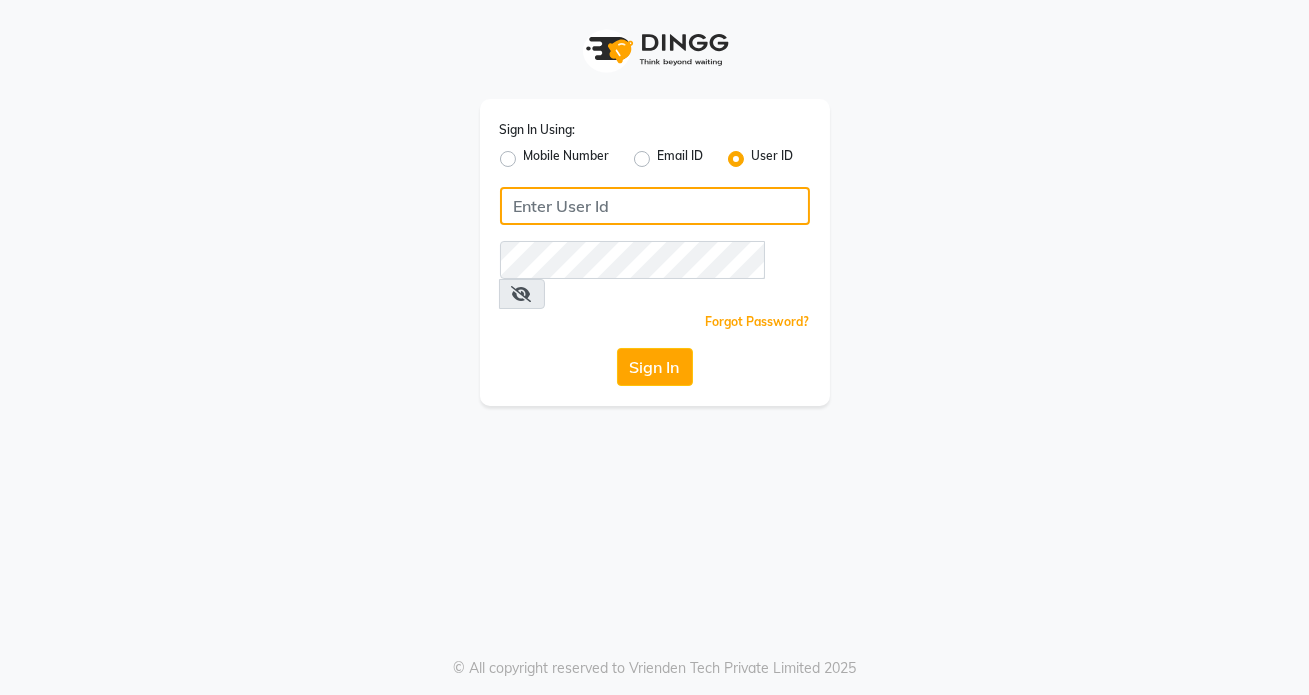 type on "[LAST]" 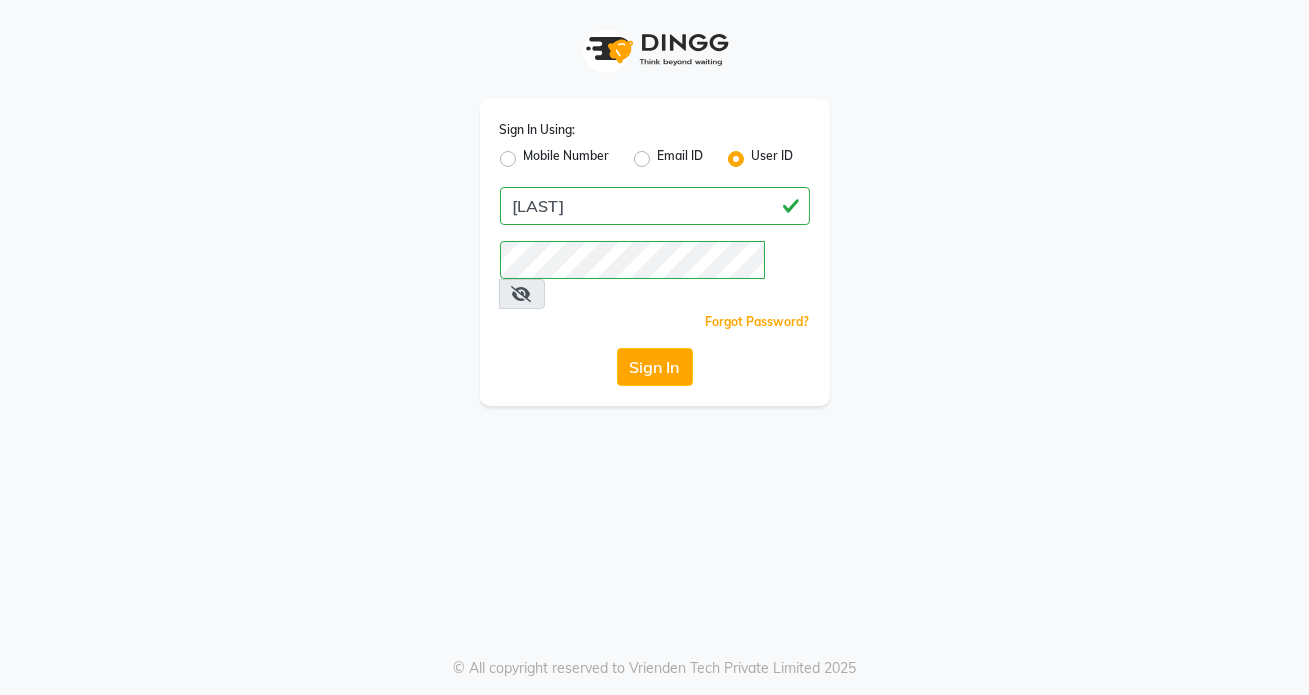 click on "Sign In" 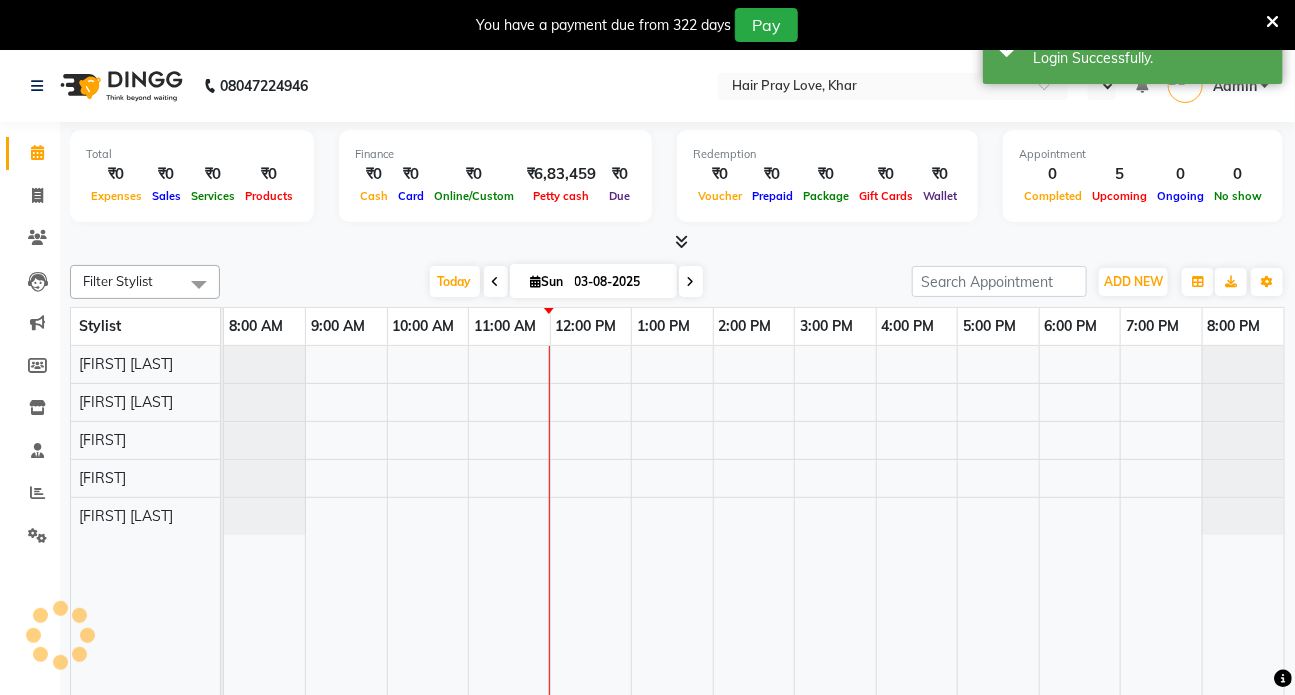 select on "en" 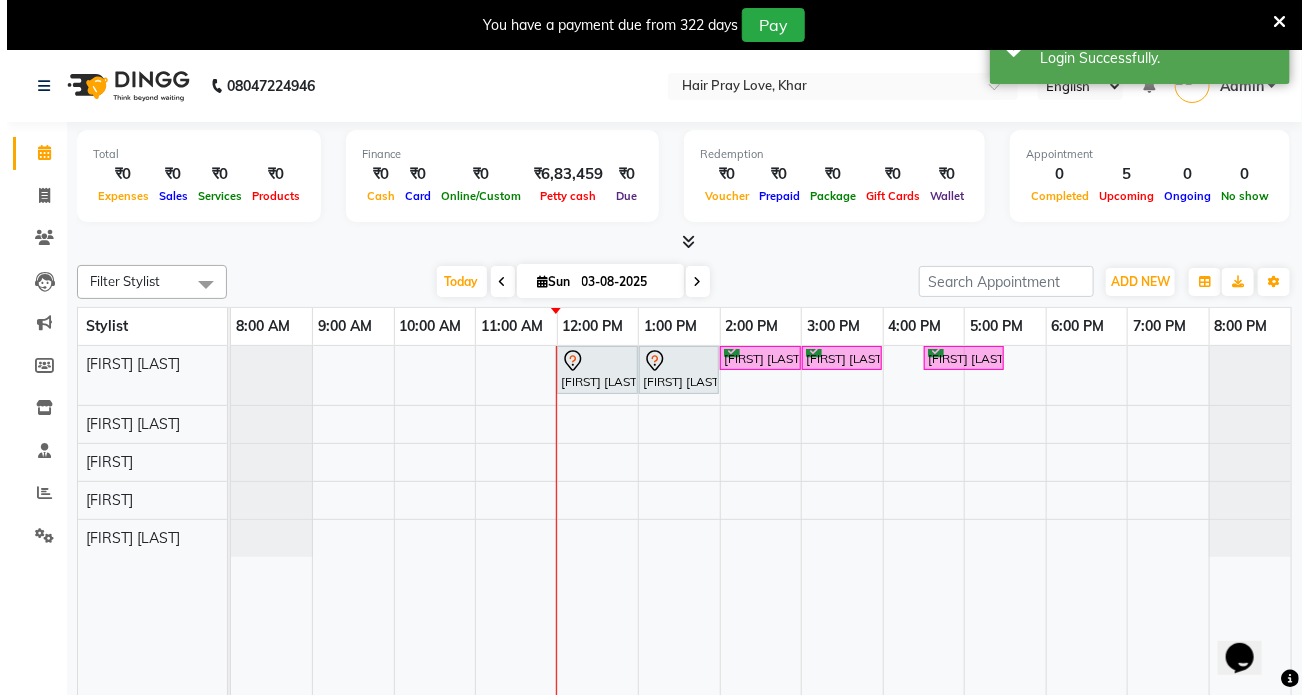 scroll, scrollTop: 0, scrollLeft: 0, axis: both 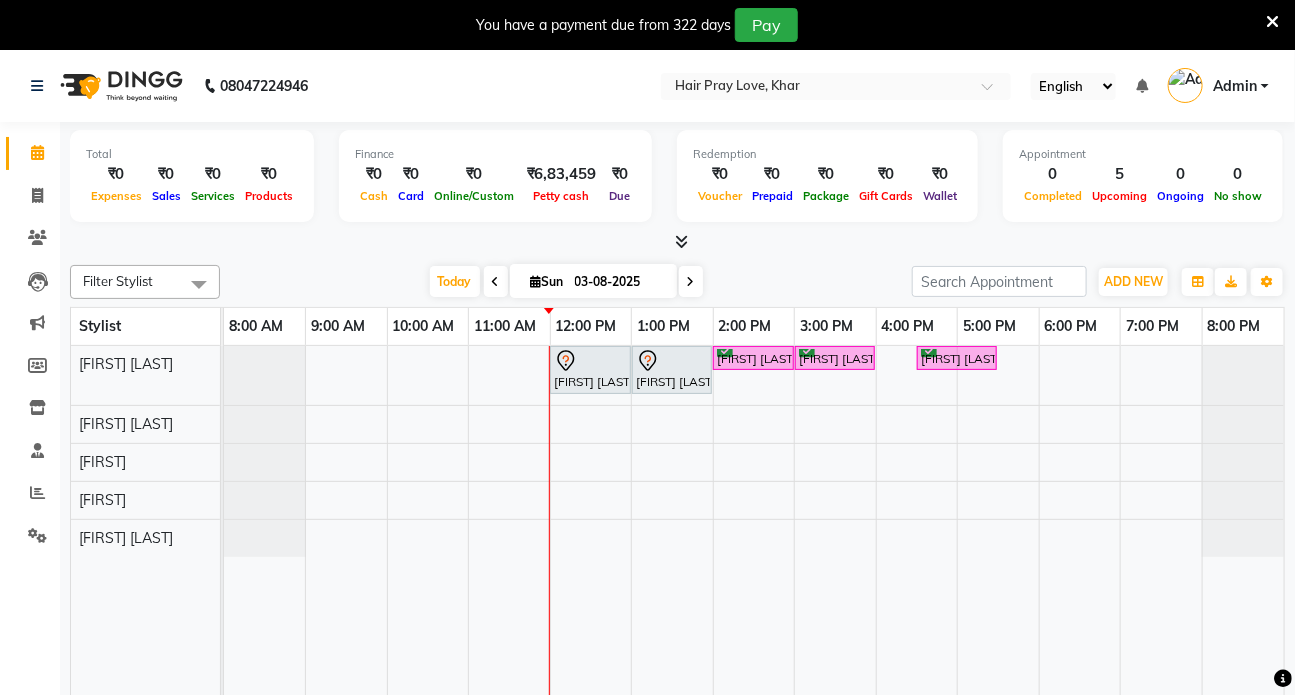 click at bounding box center [496, 281] 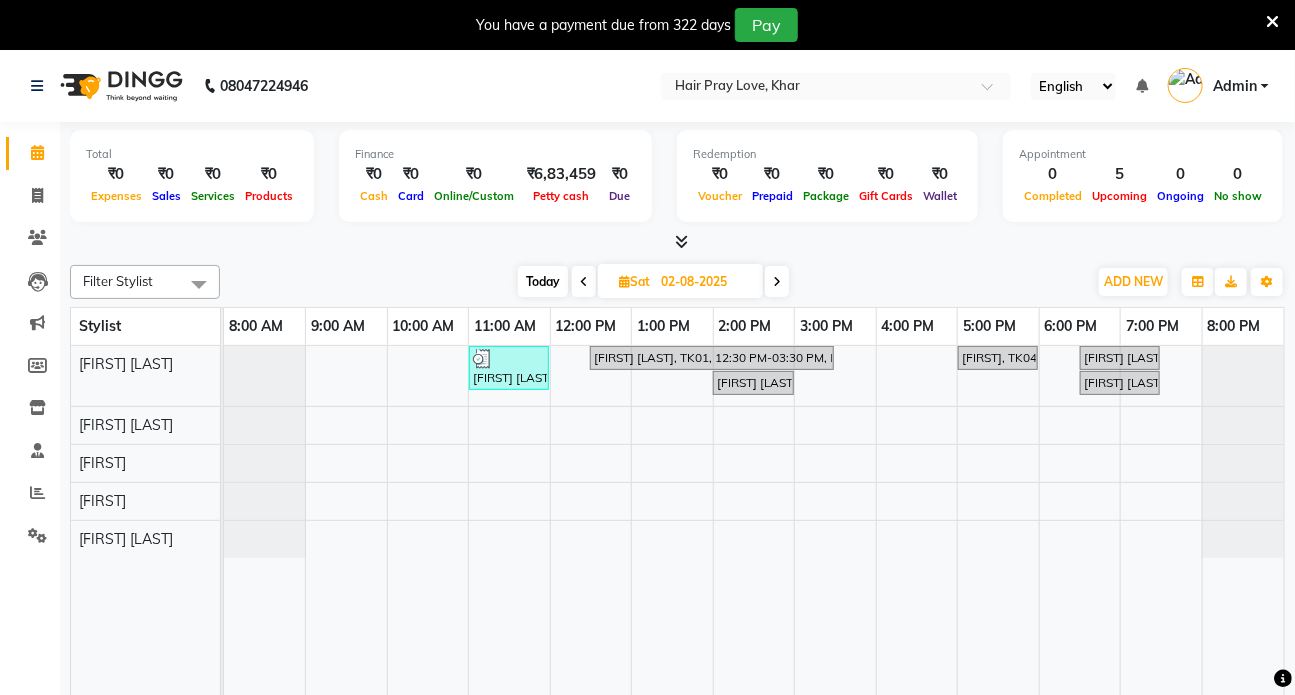 click at bounding box center (777, 282) 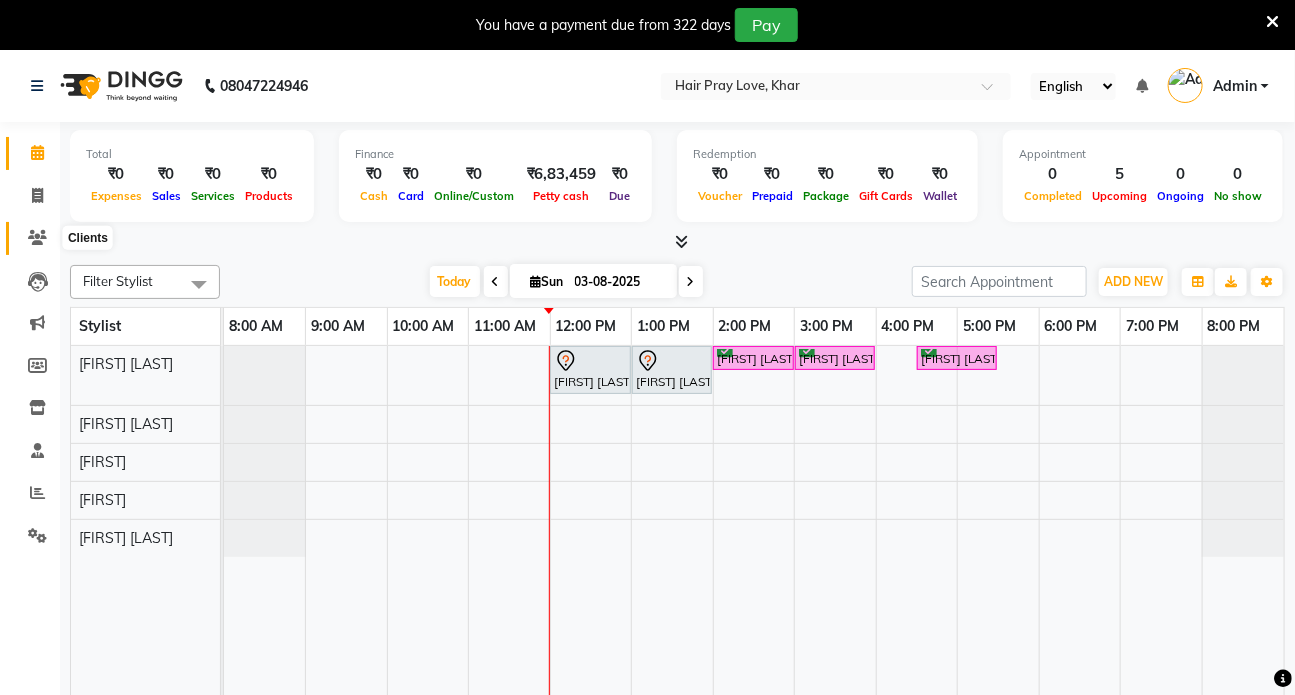 click 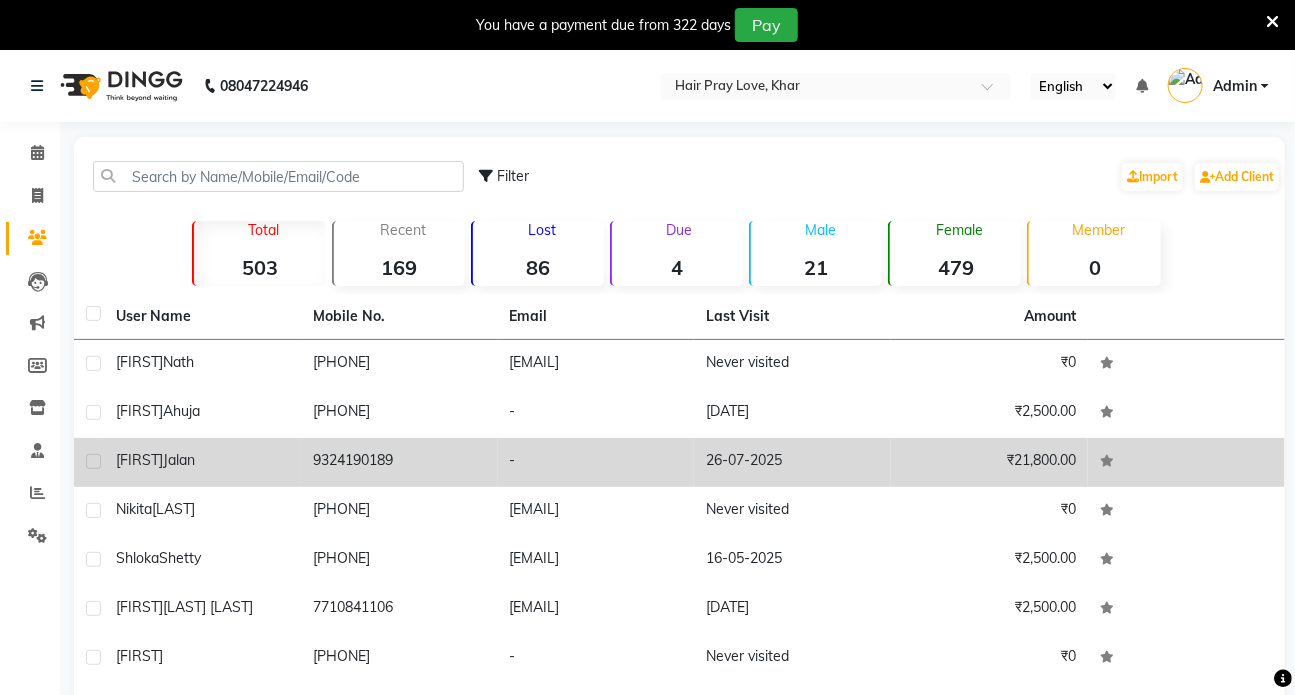 click on "[FIRST]  [LAST]" 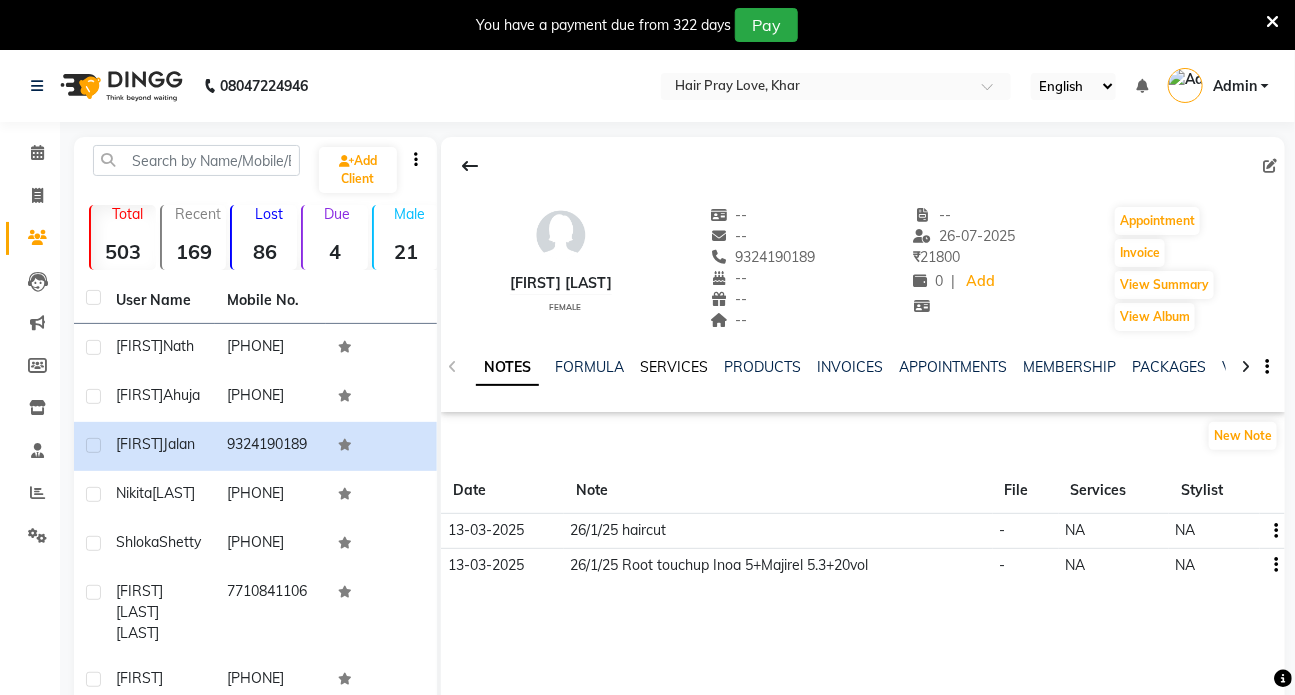 click on "SERVICES" 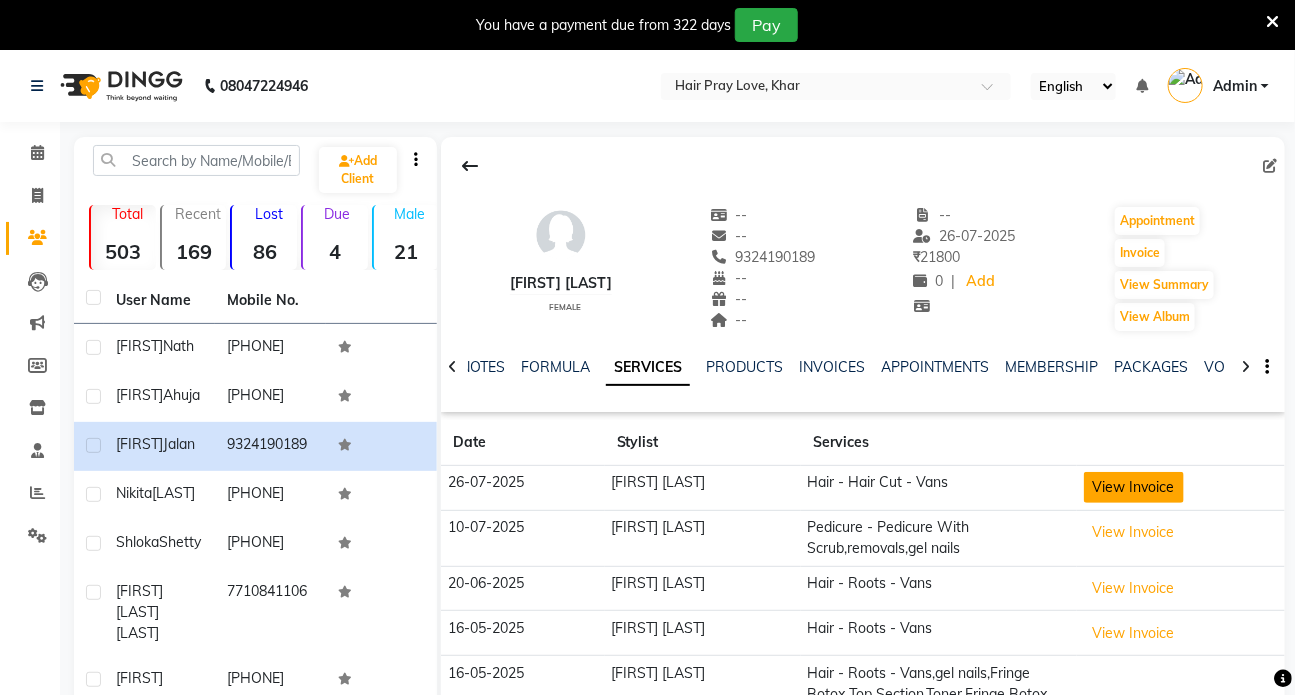 click on "View Invoice" 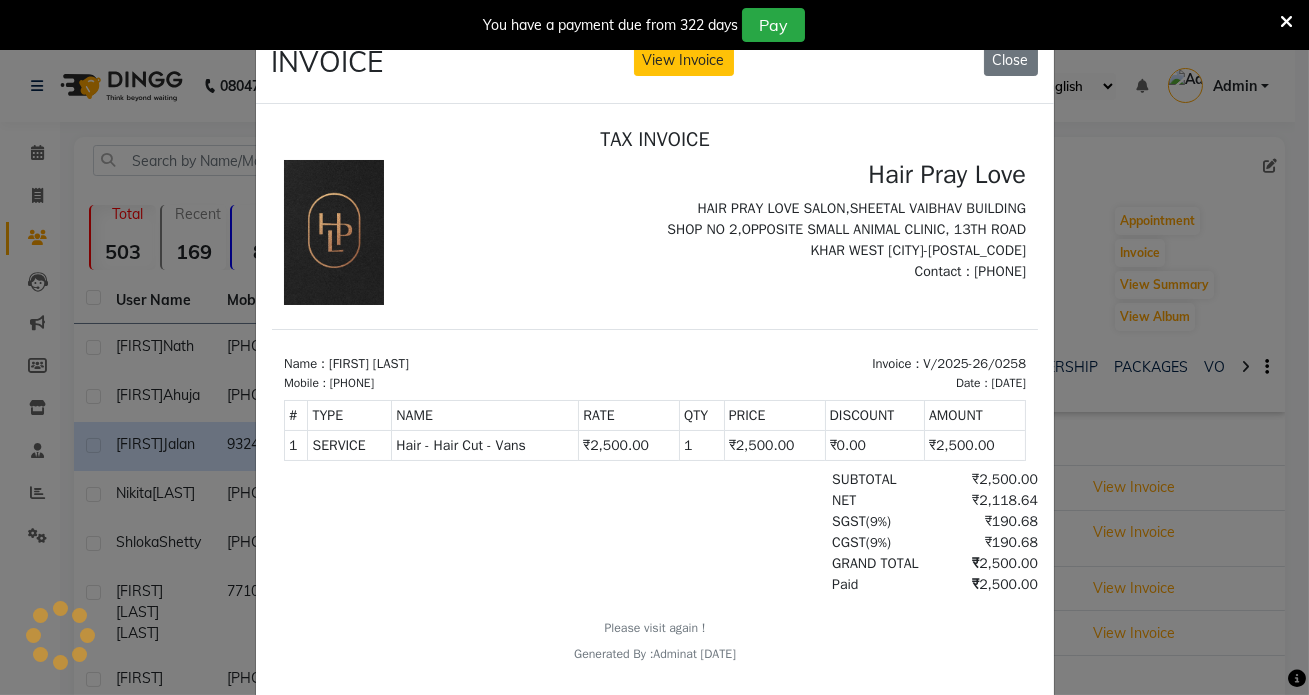 scroll, scrollTop: 0, scrollLeft: 0, axis: both 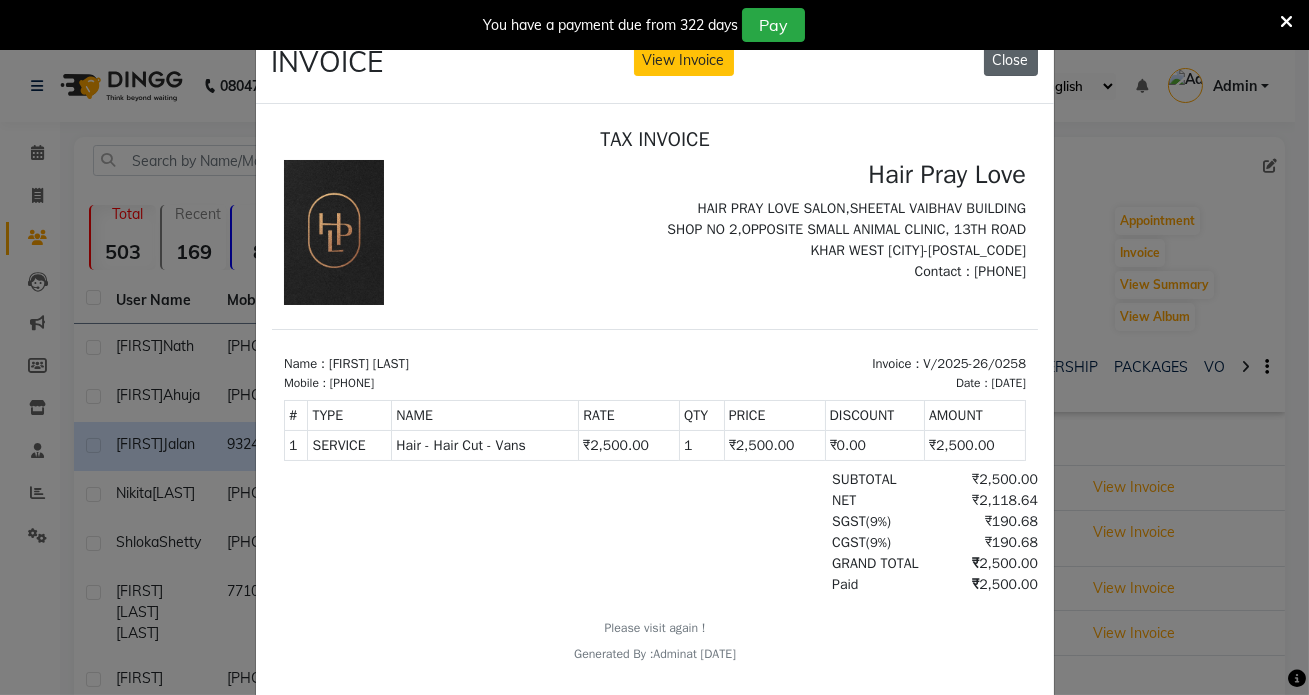 click on "Close" 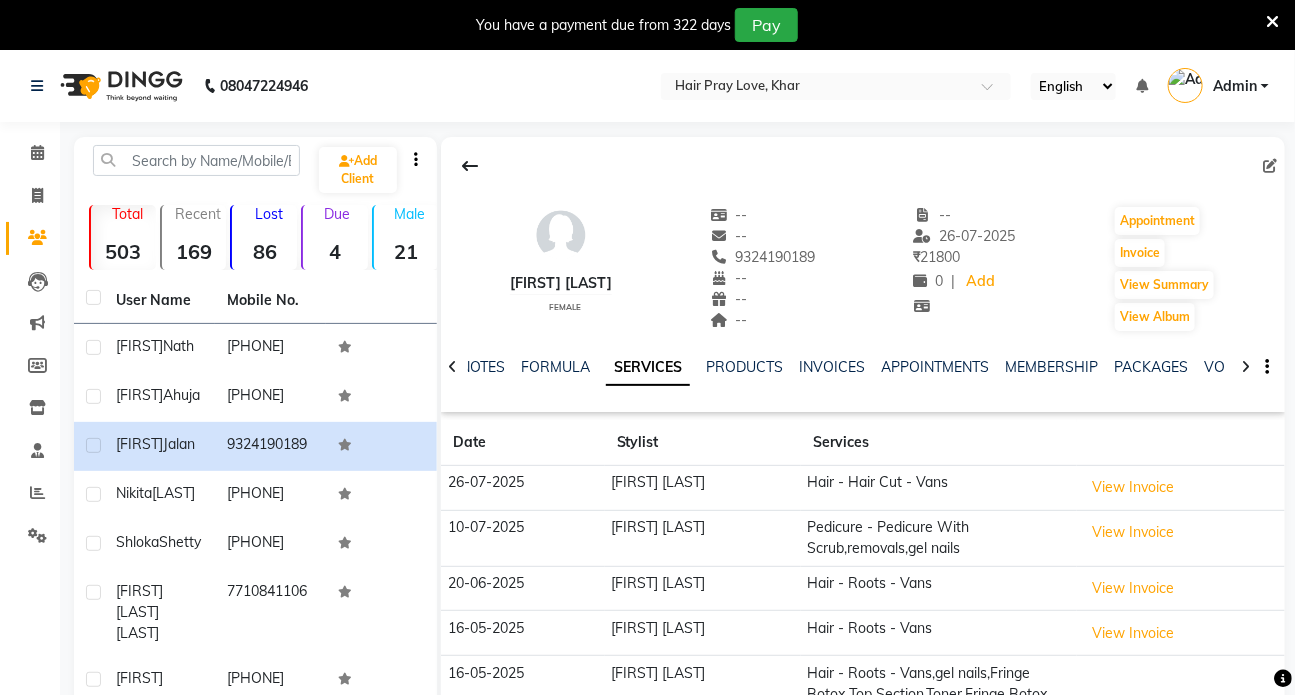 click at bounding box center [1272, 22] 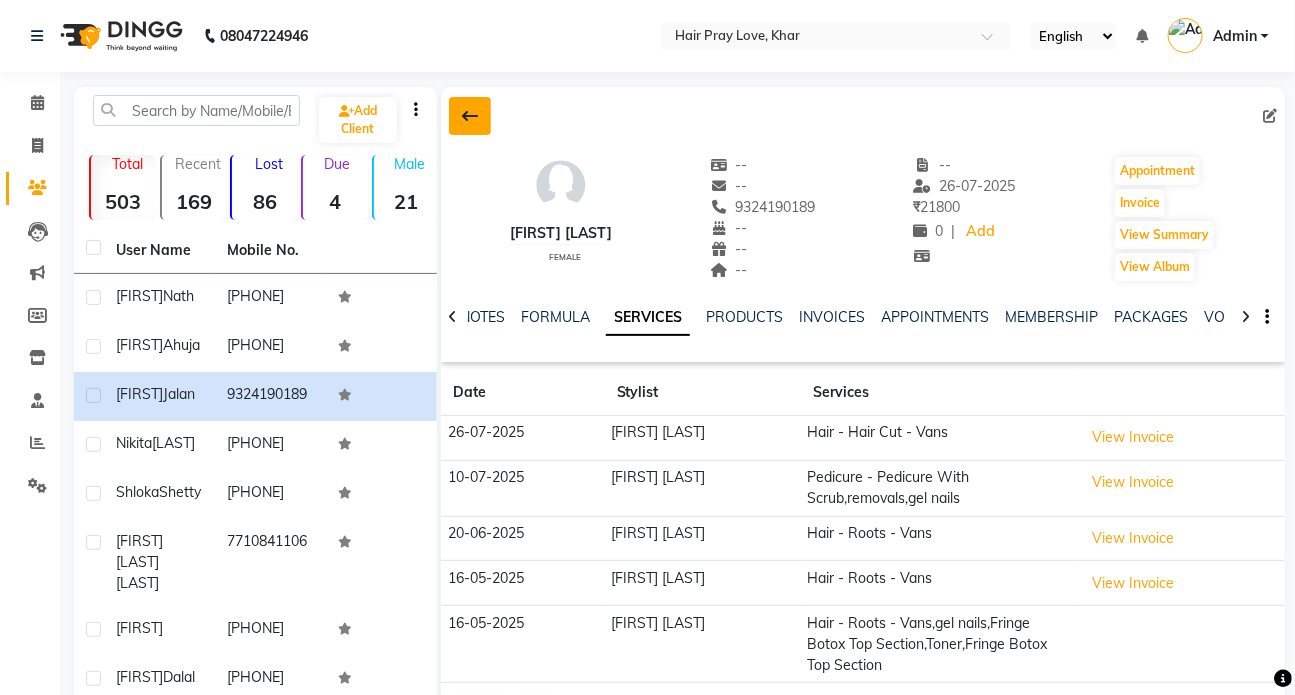 click 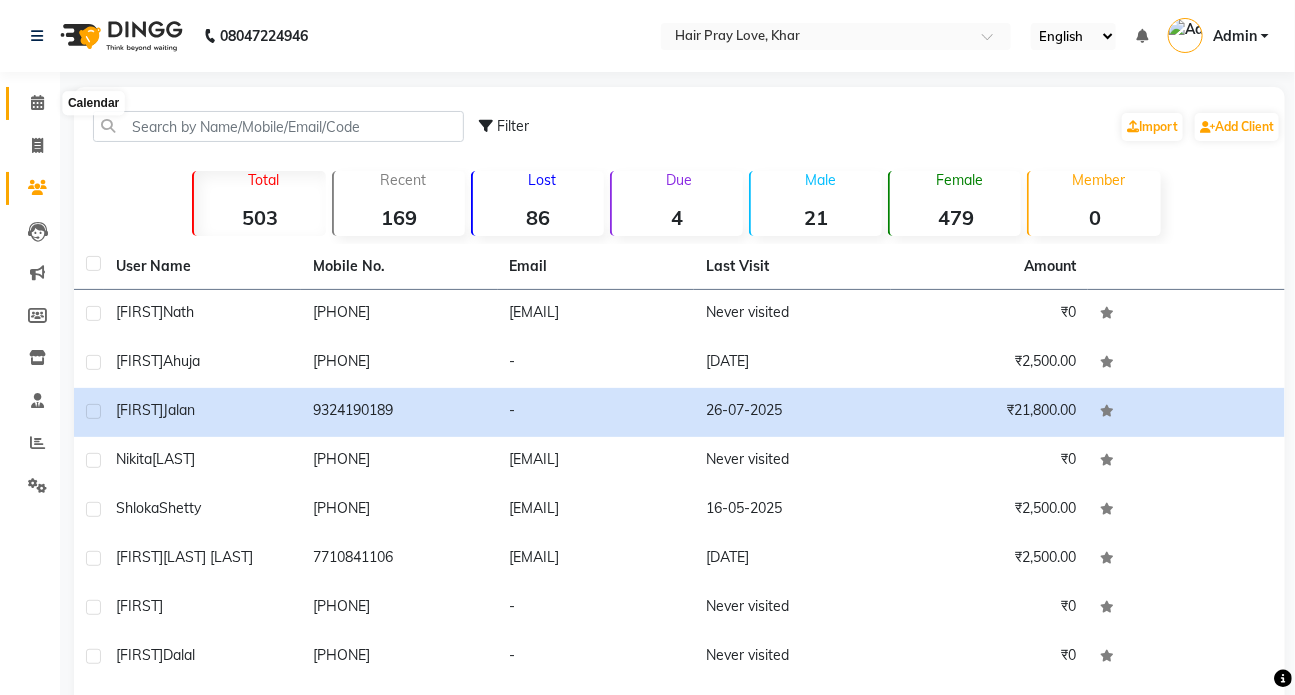 click 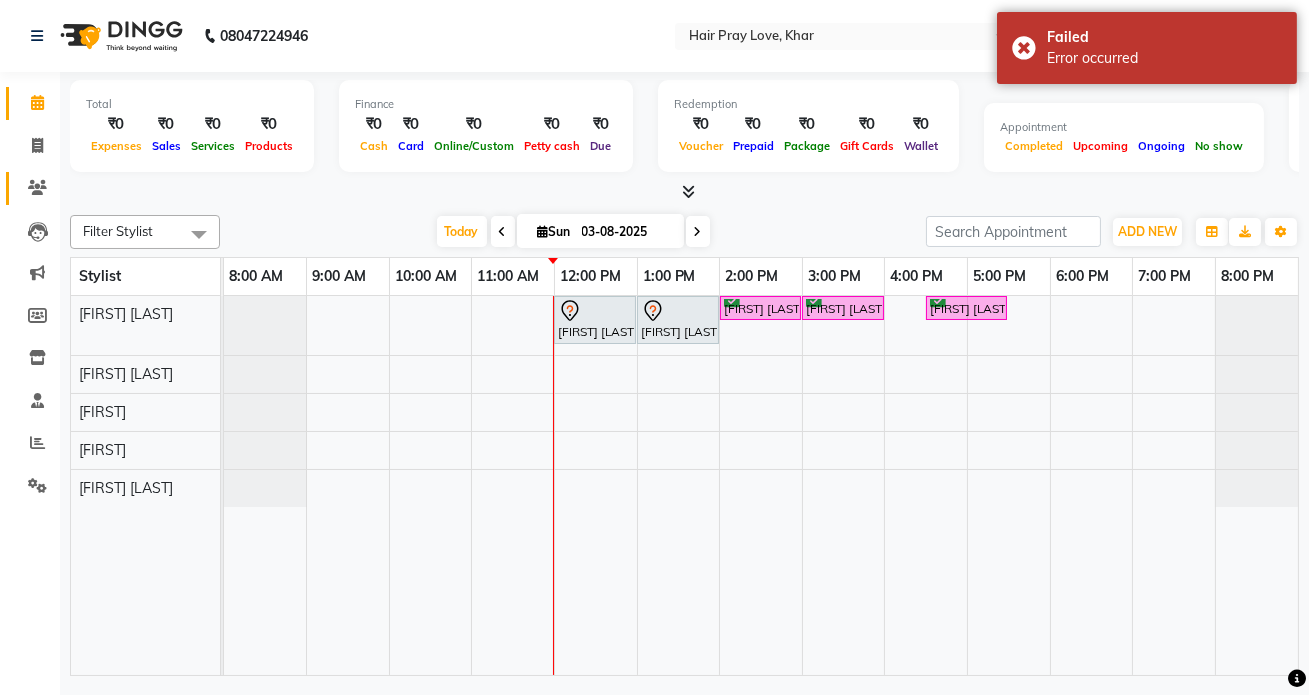 click 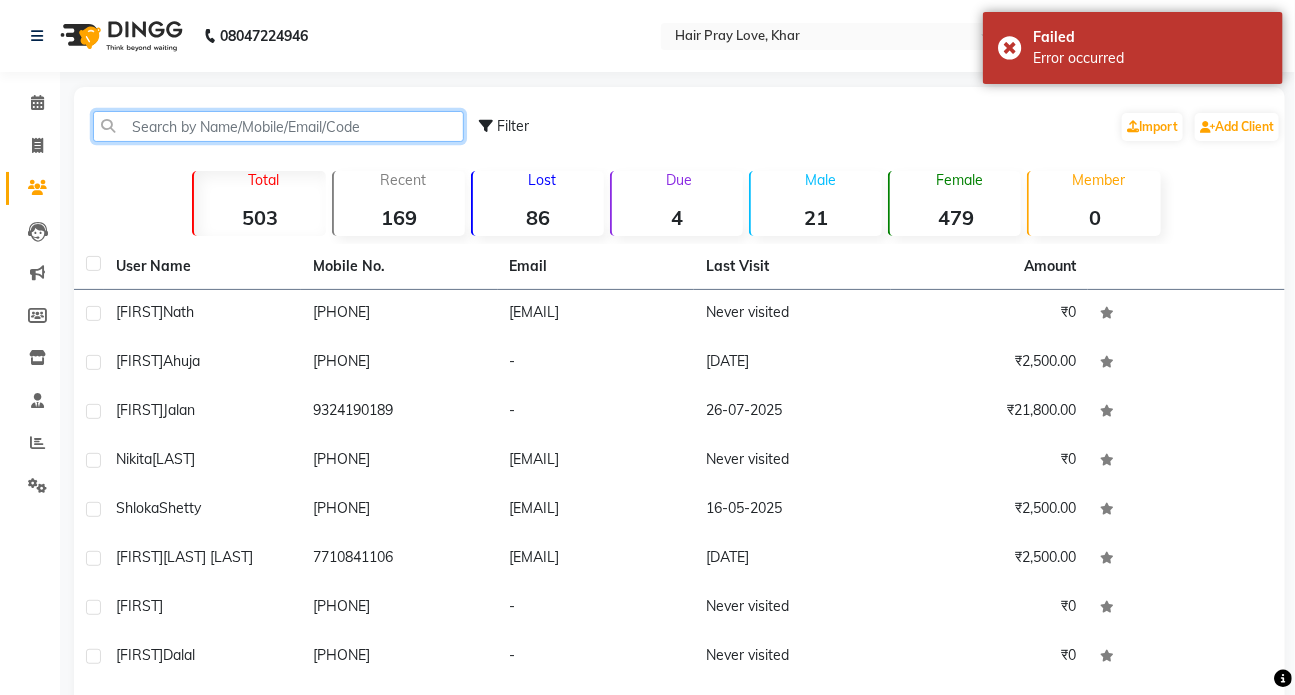 click 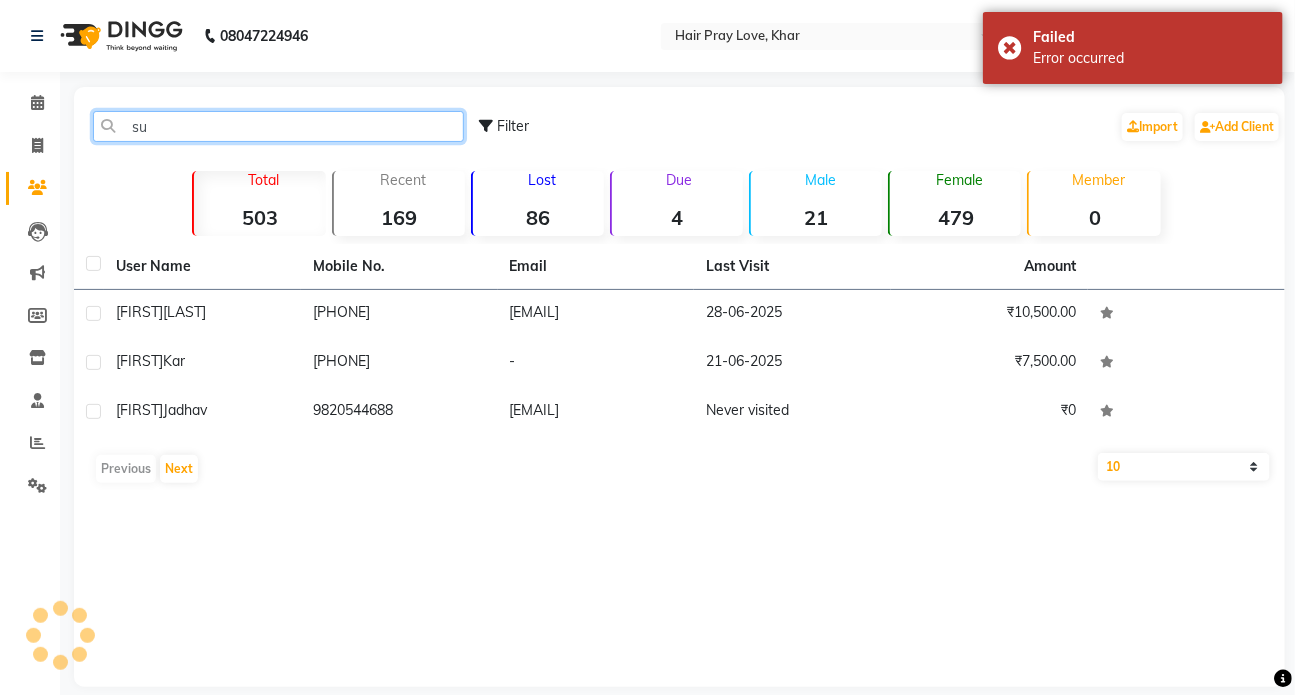 type on "s" 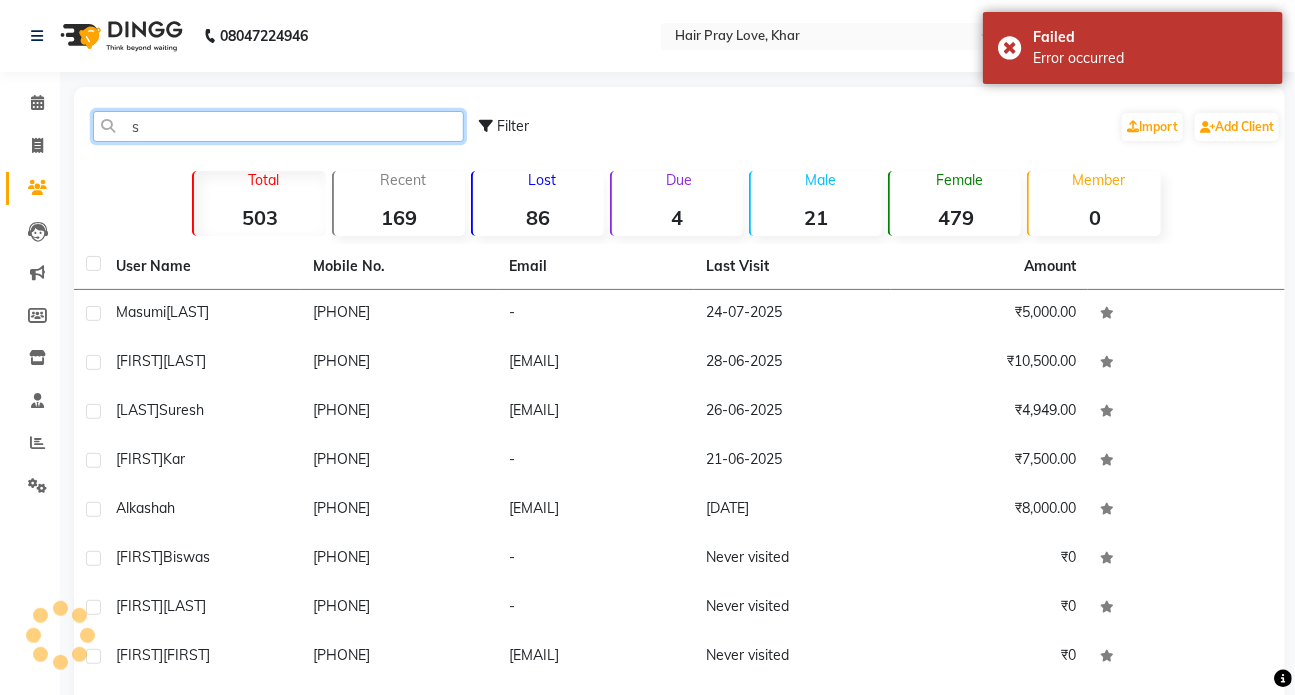 type 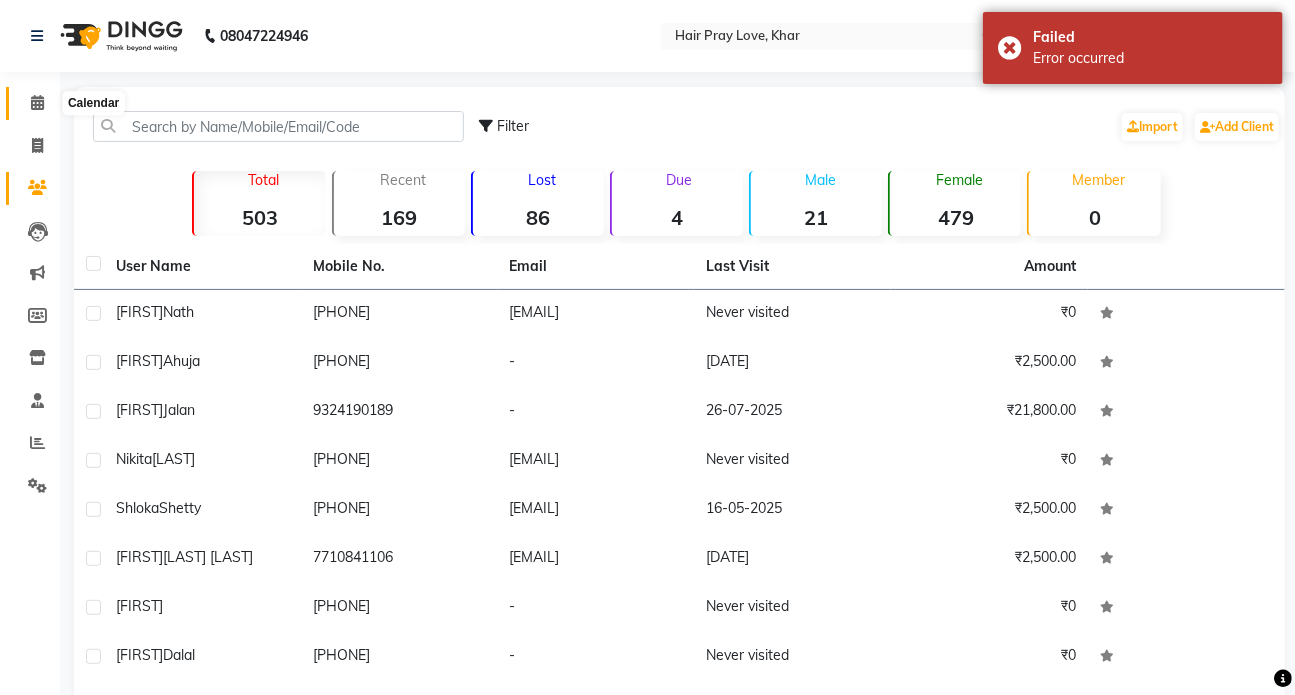 click 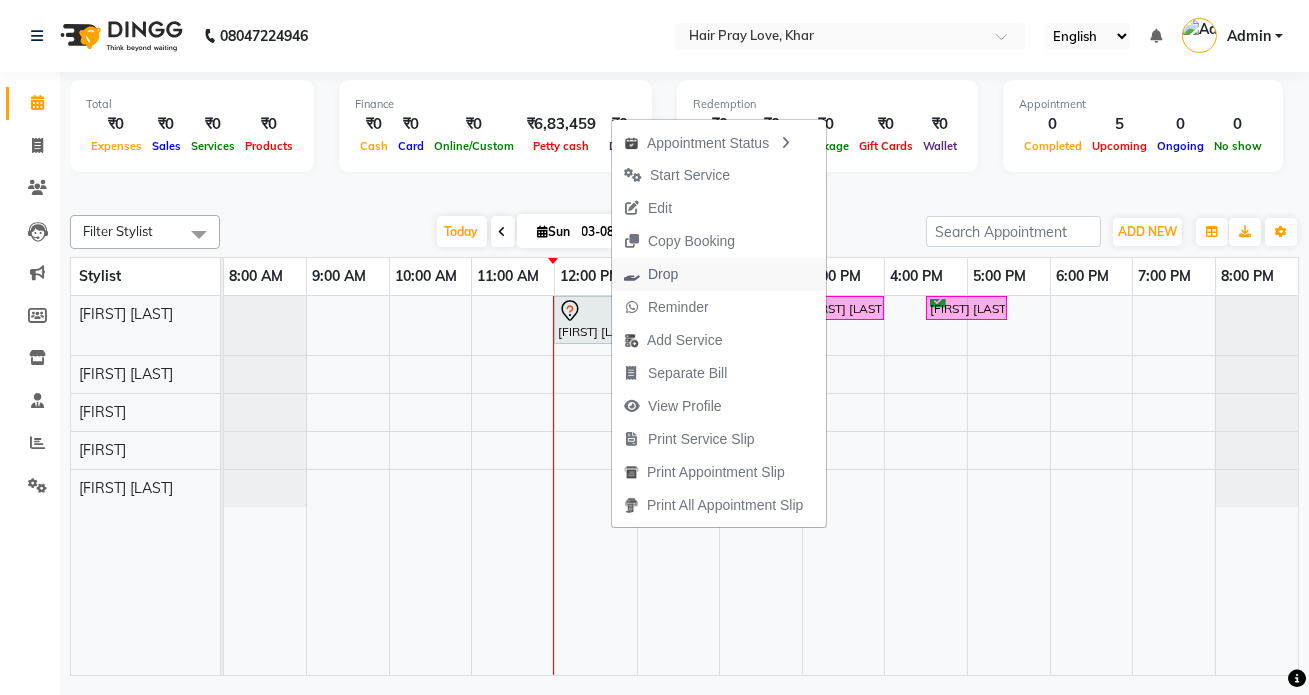click on "Drop" at bounding box center [663, 274] 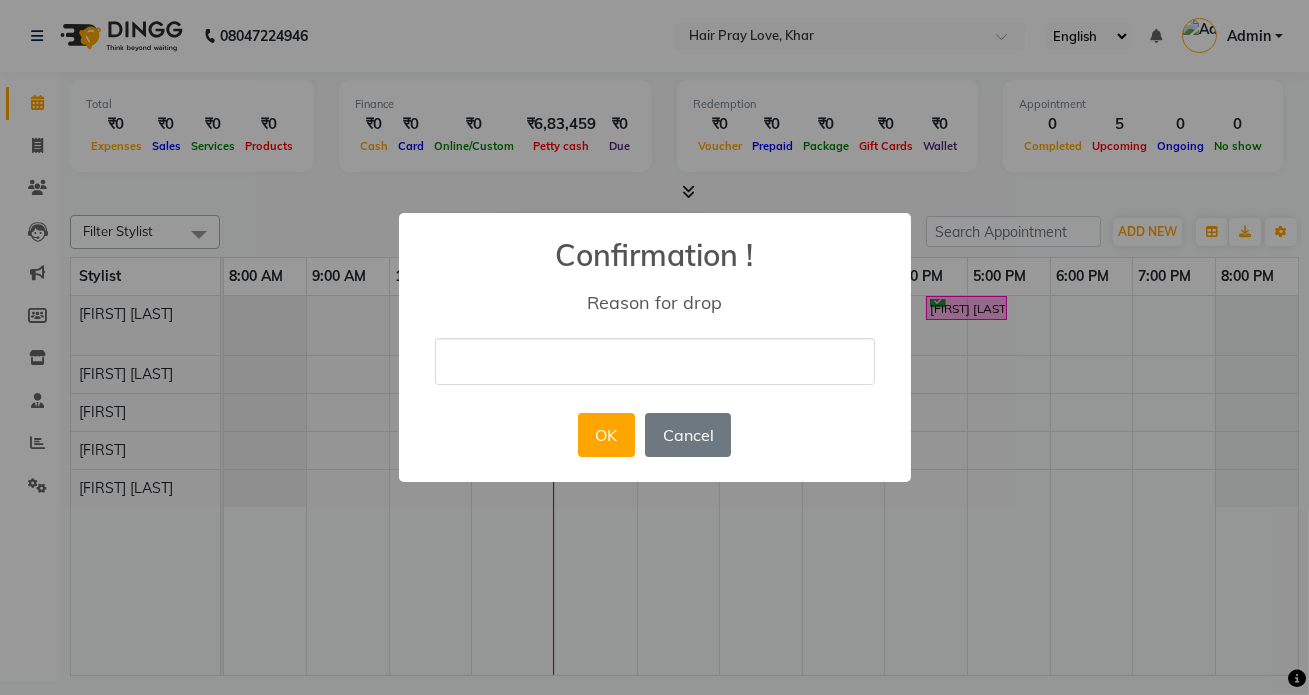 click at bounding box center [655, 361] 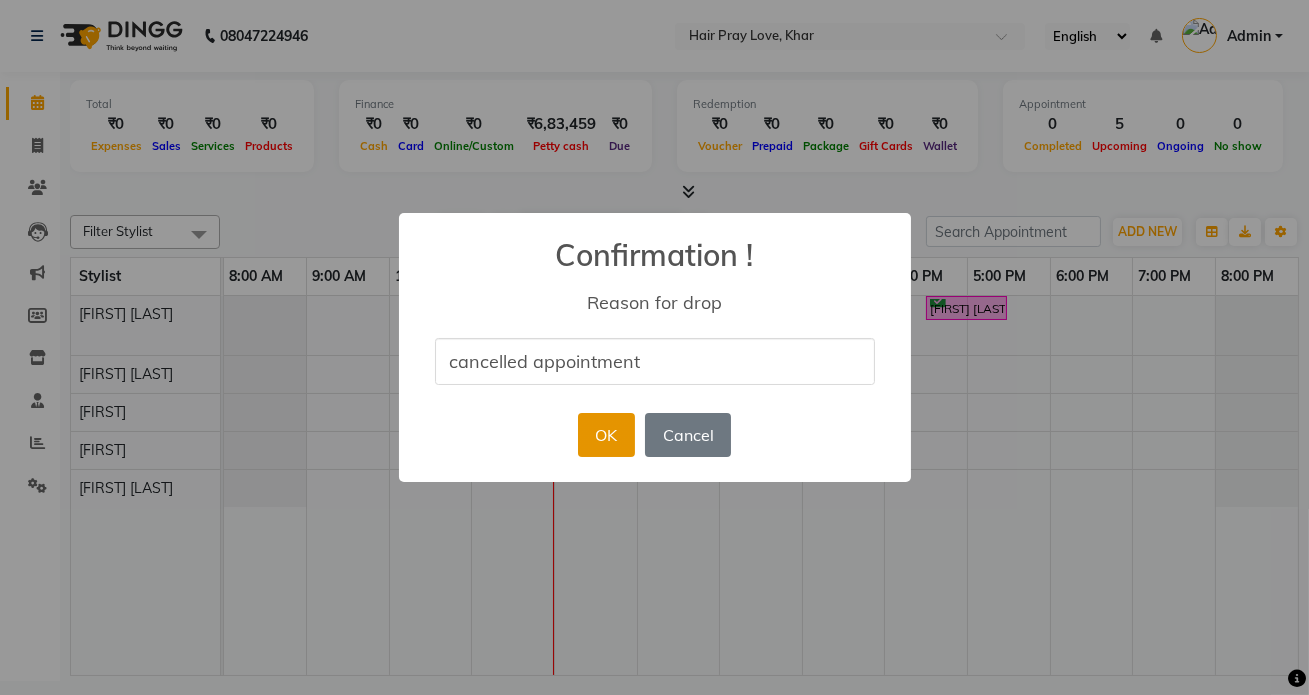 click on "OK" at bounding box center [606, 435] 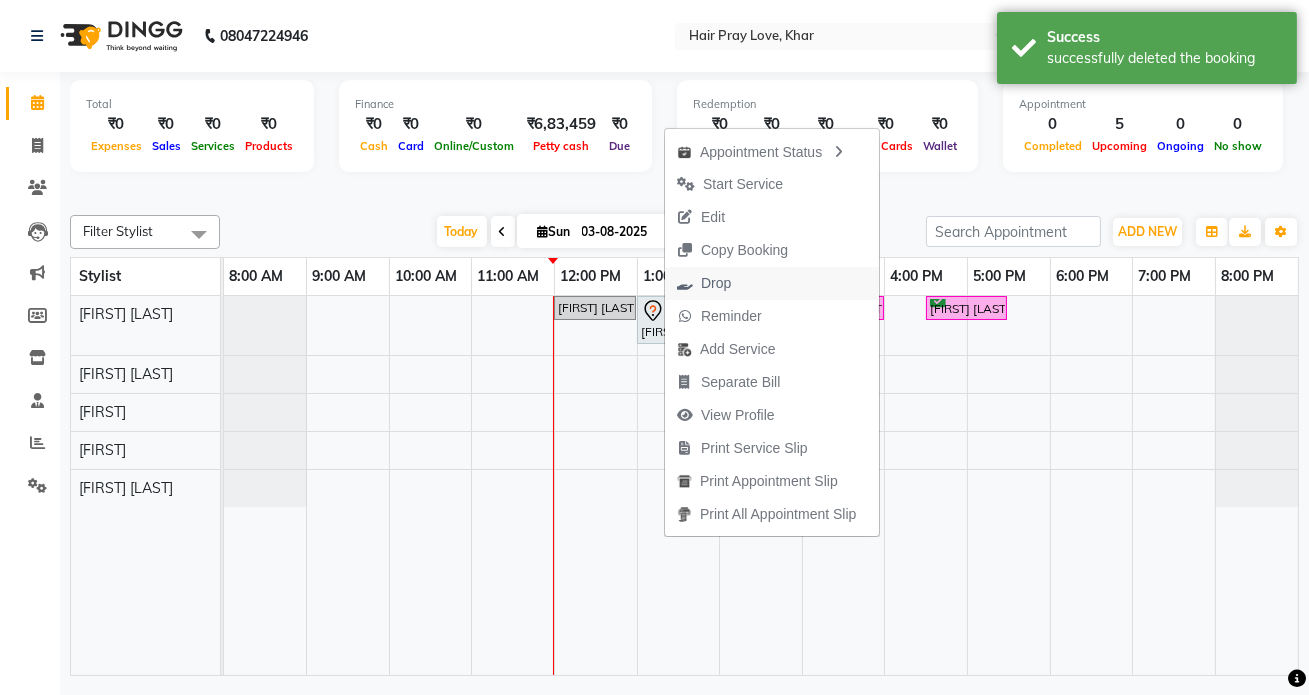 click on "Drop" at bounding box center [716, 283] 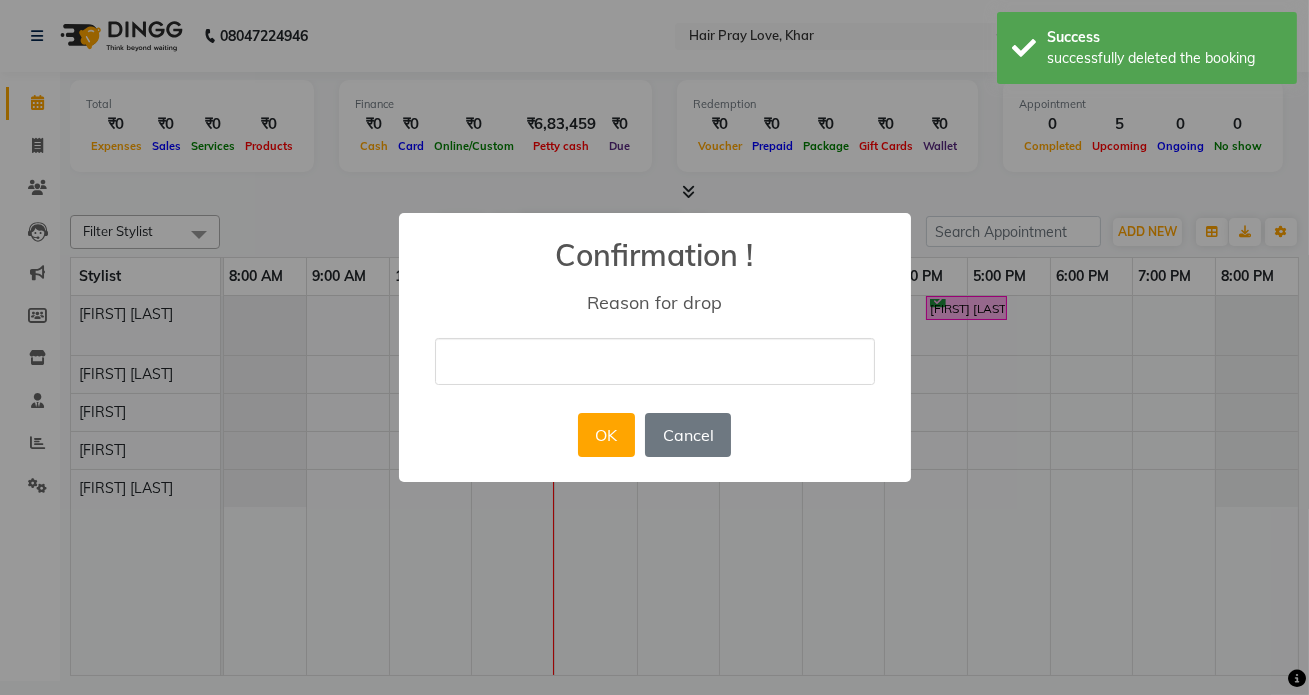 click at bounding box center [655, 361] 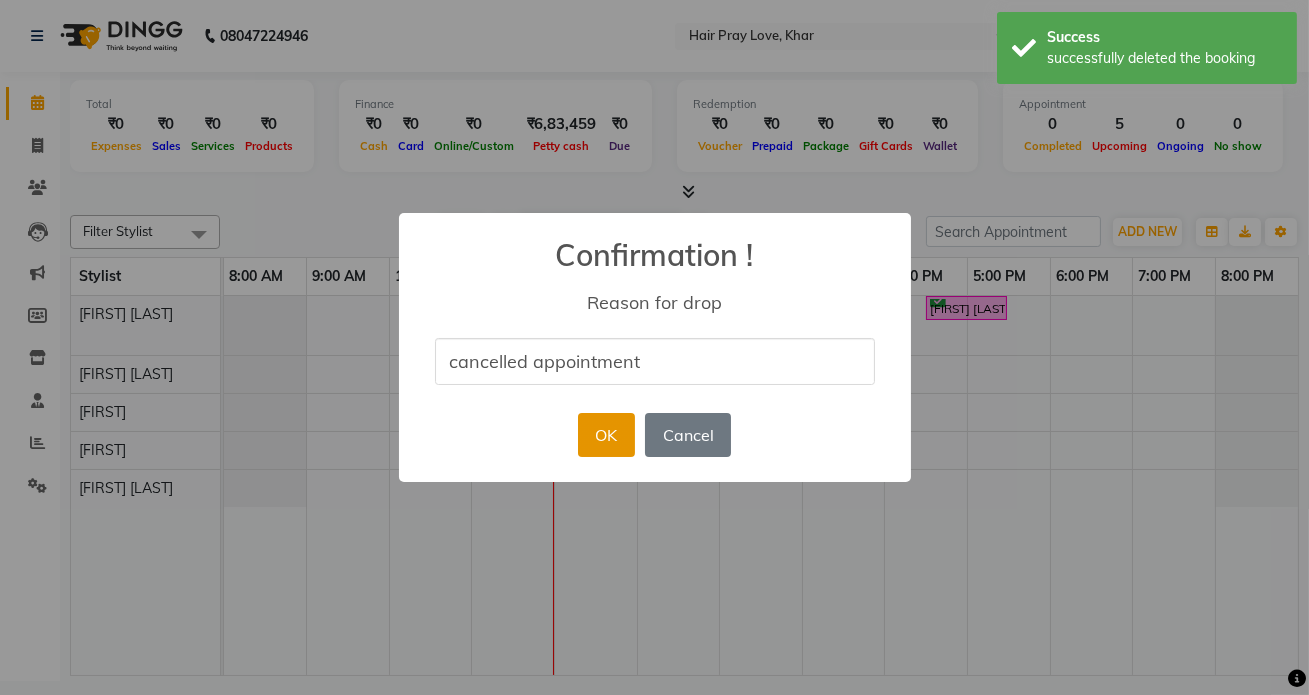 click on "OK" at bounding box center (606, 435) 